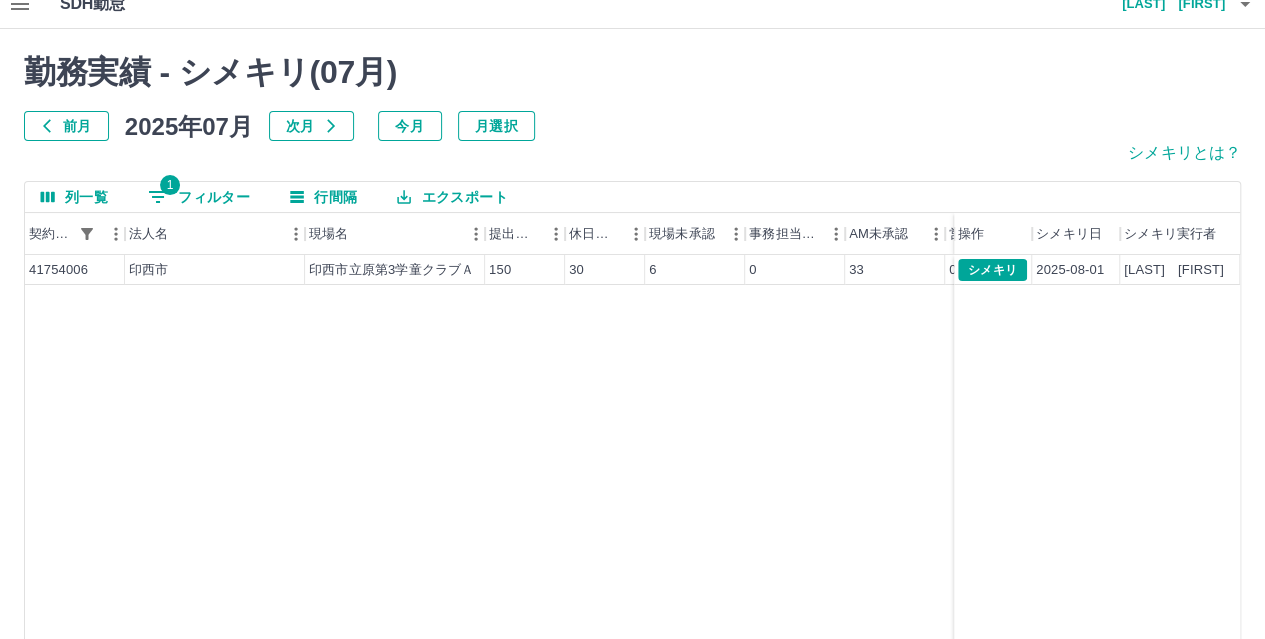 scroll, scrollTop: 0, scrollLeft: 0, axis: both 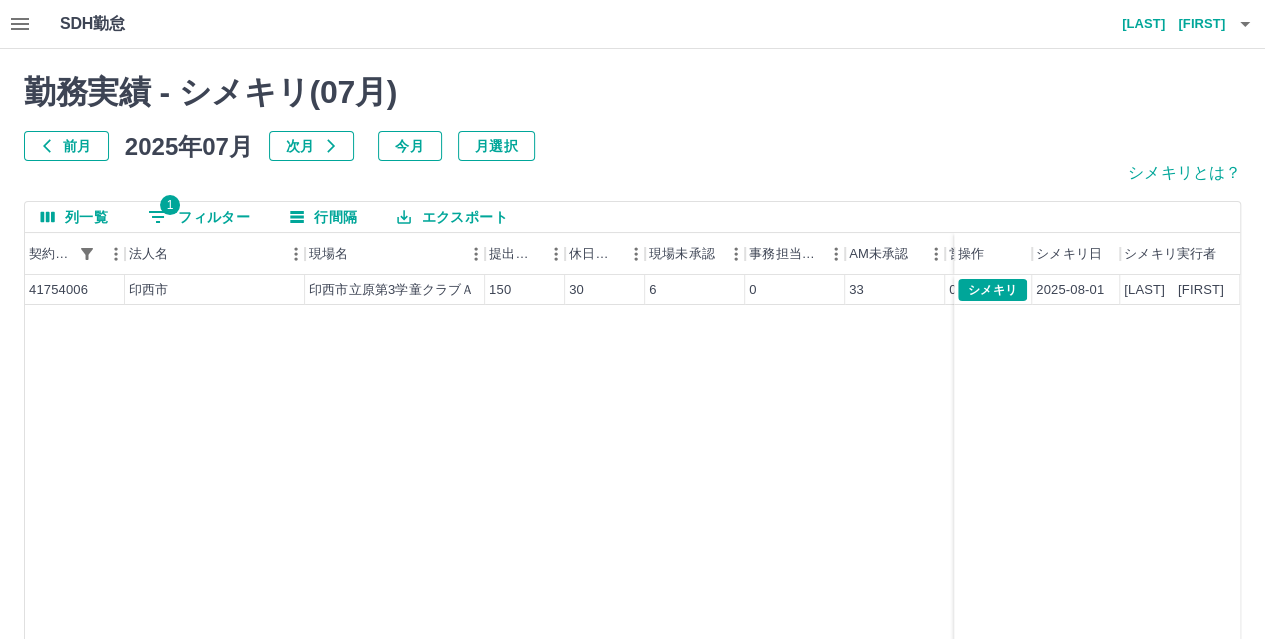 click 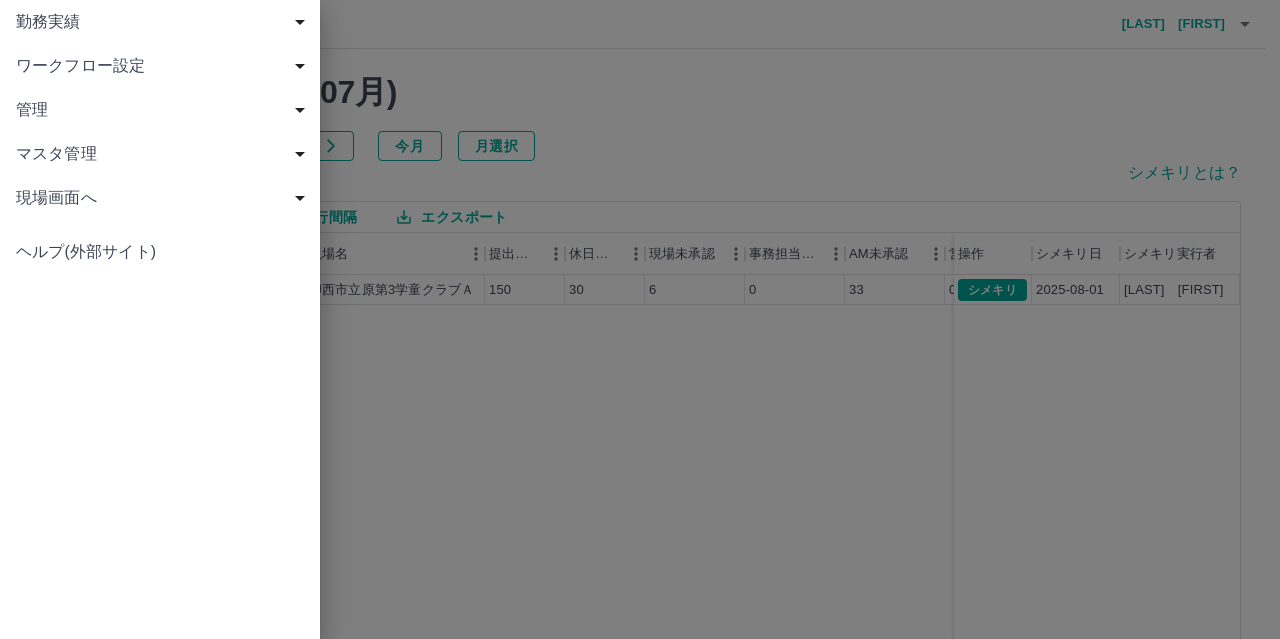 click on "現場画面へ" at bounding box center (164, 198) 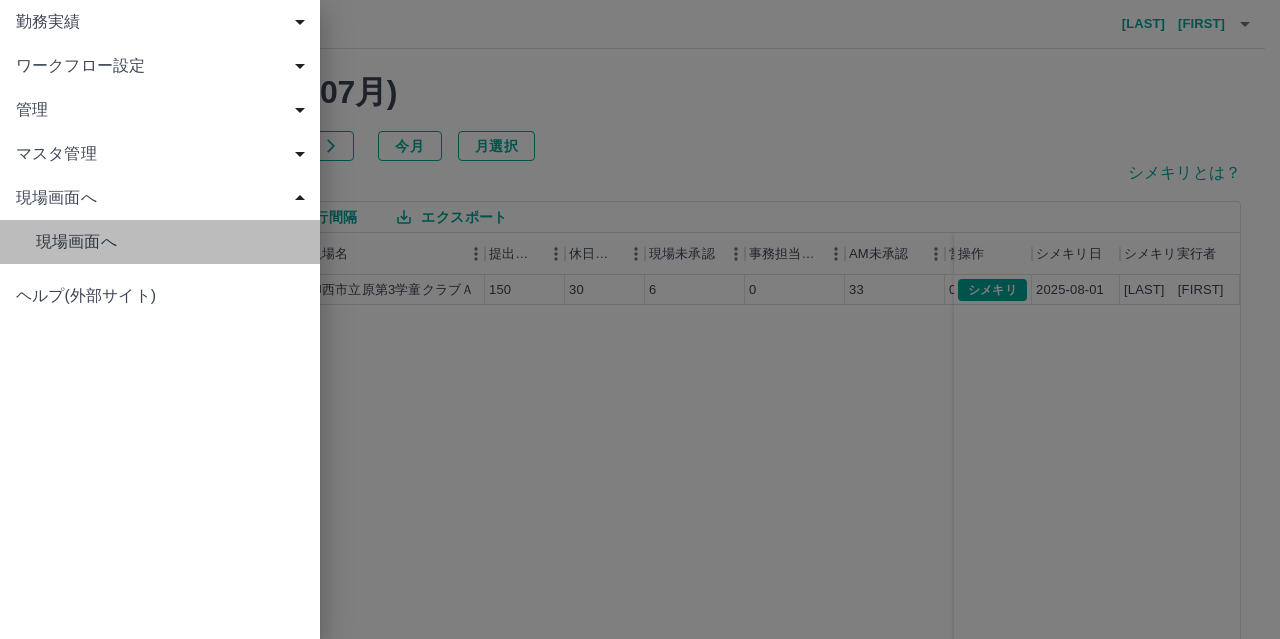 click on "現場画面へ" at bounding box center (170, 242) 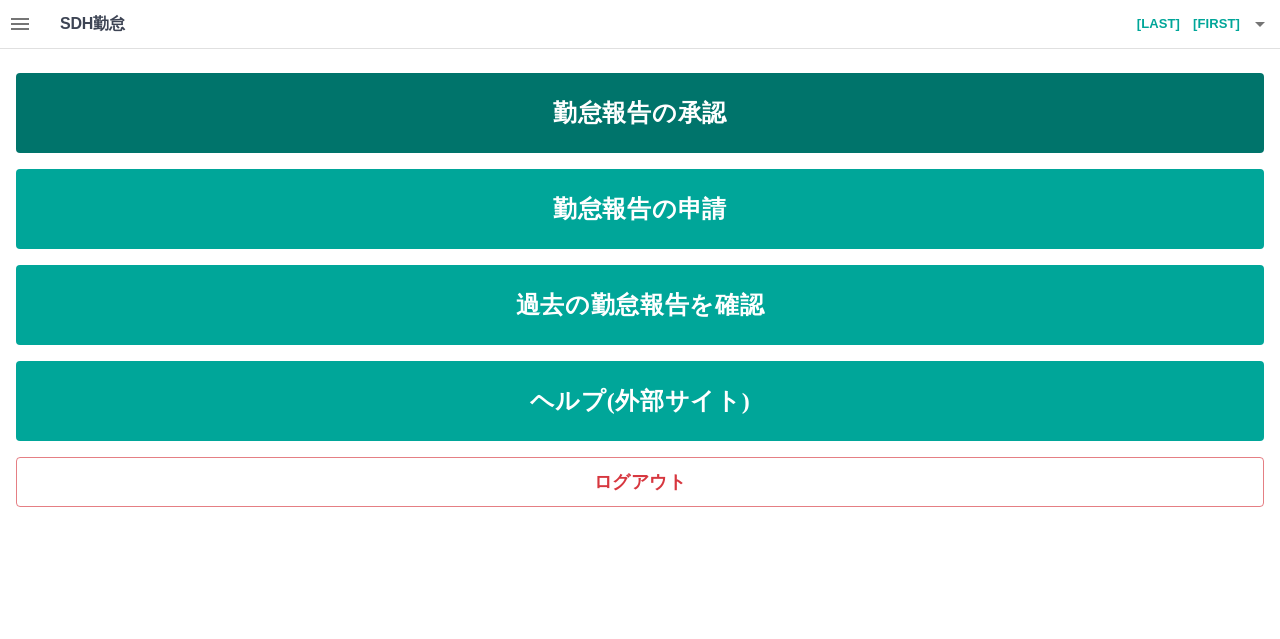 click on "勤怠報告の承認" at bounding box center (640, 113) 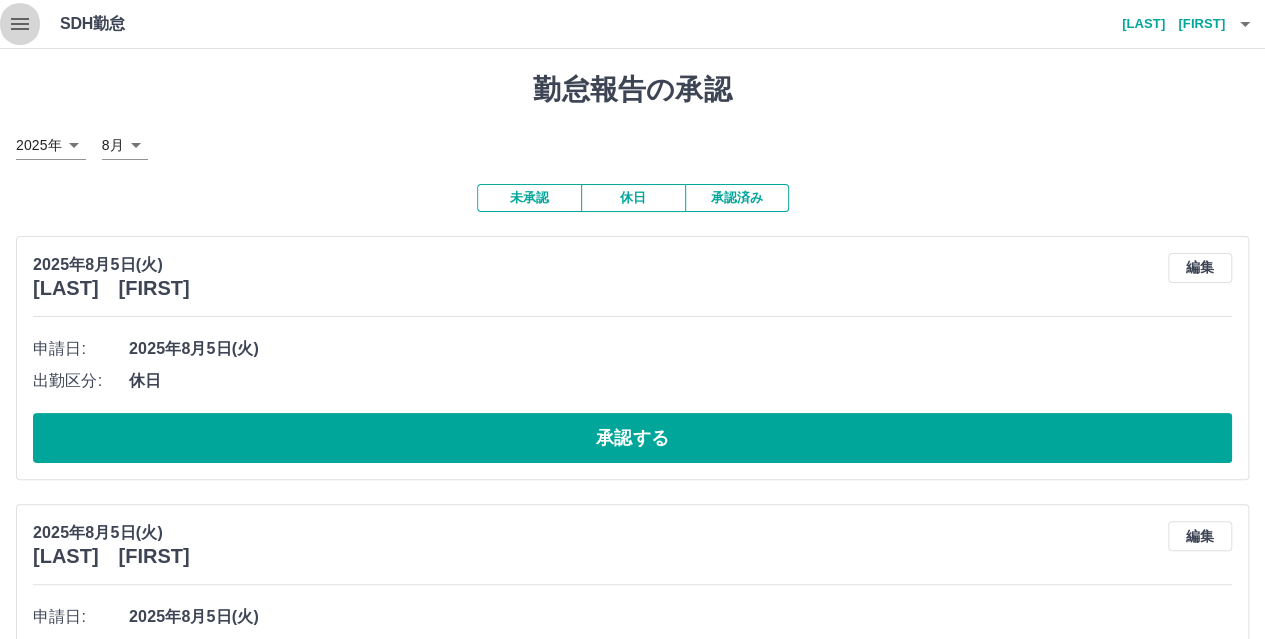 click 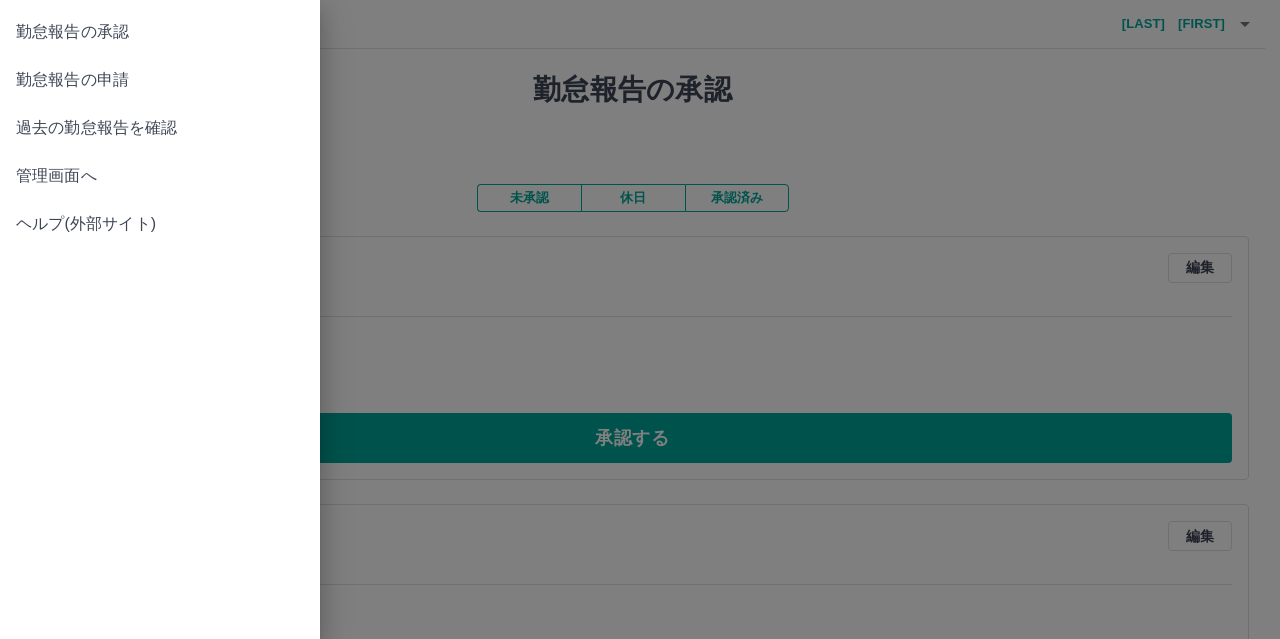 click on "管理画面へ" at bounding box center (160, 176) 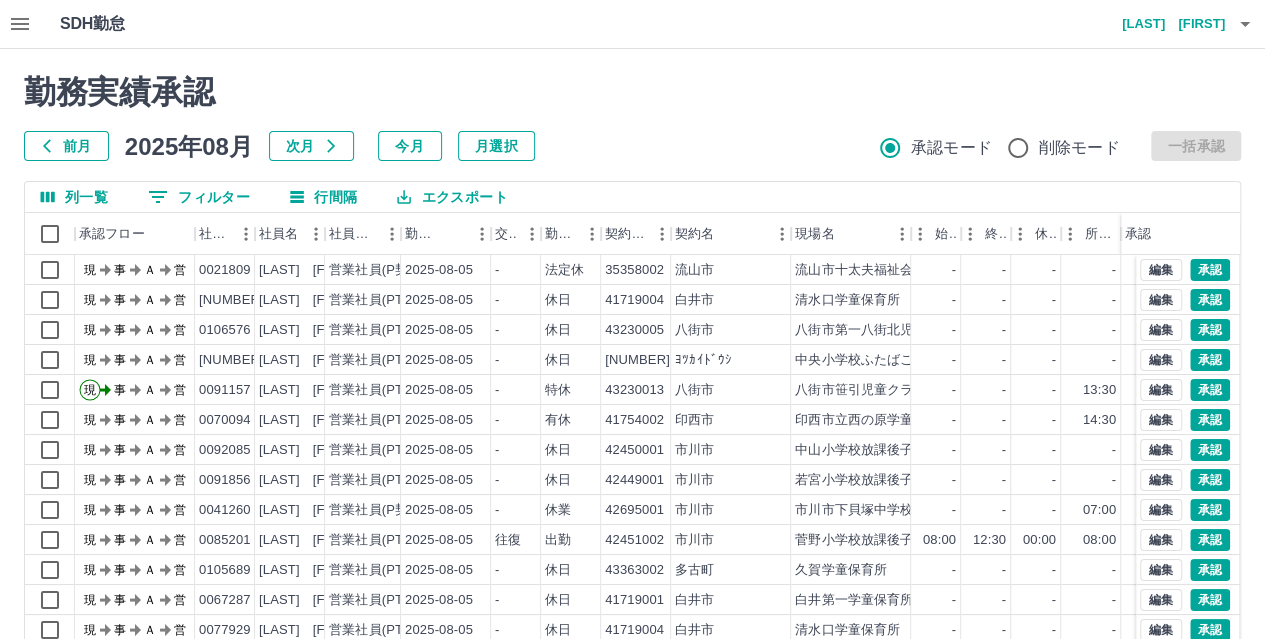 click 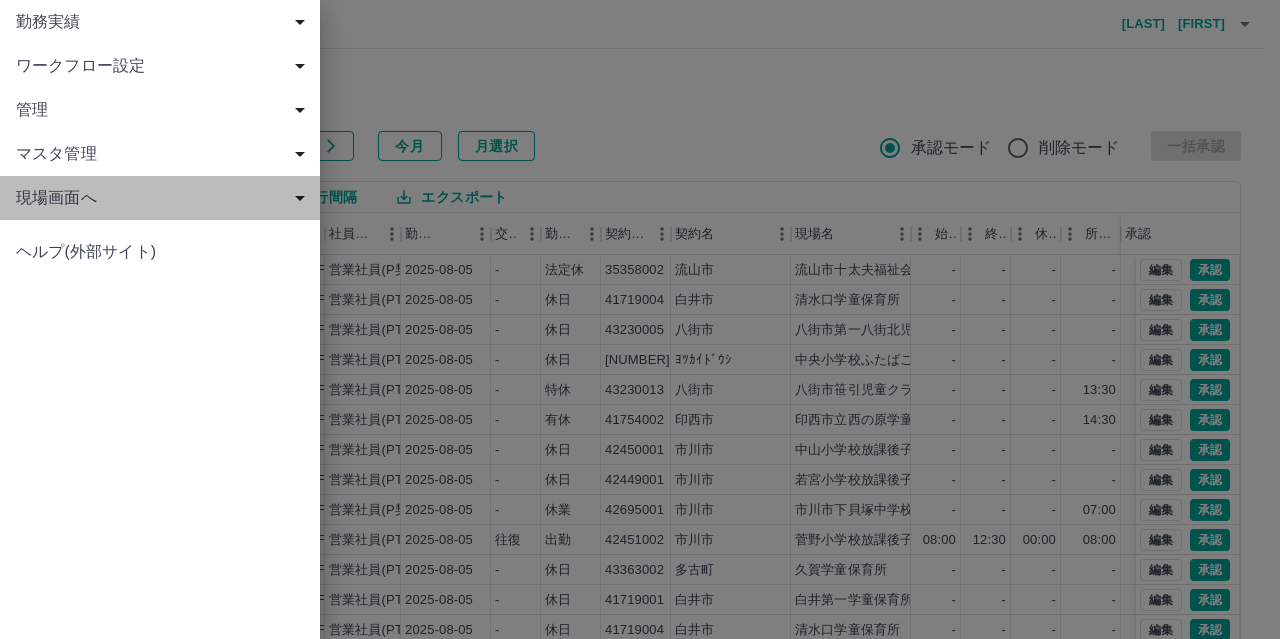 click on "現場画面へ" at bounding box center [164, 198] 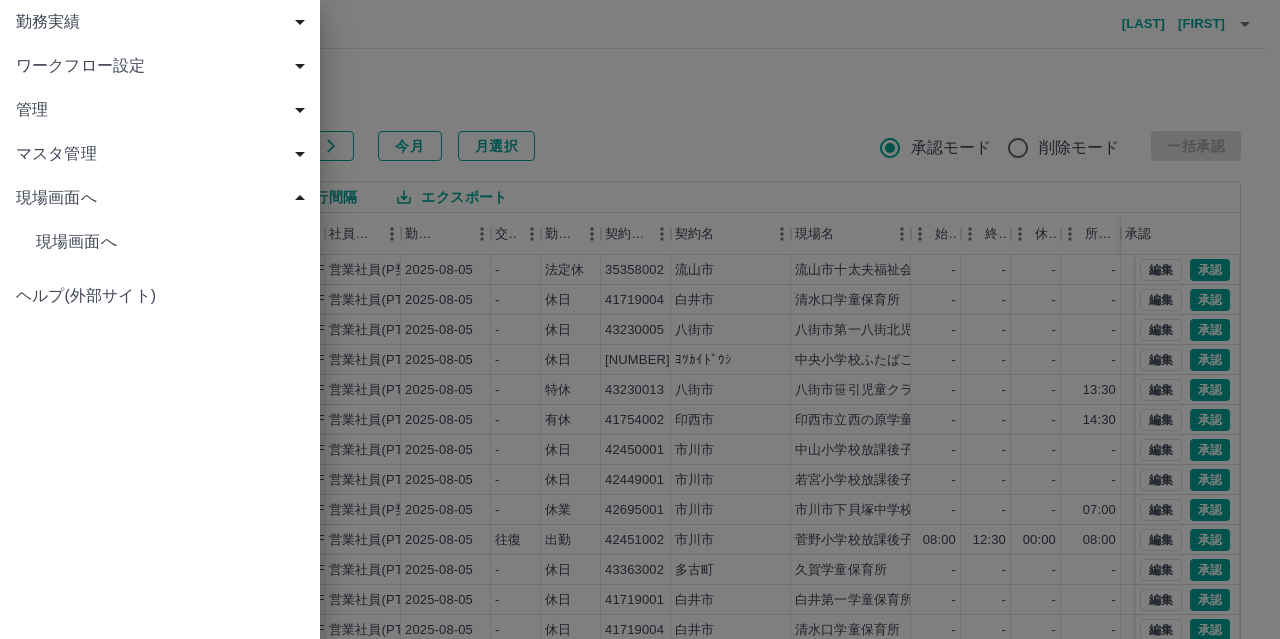 click on "現場画面へ" at bounding box center [170, 242] 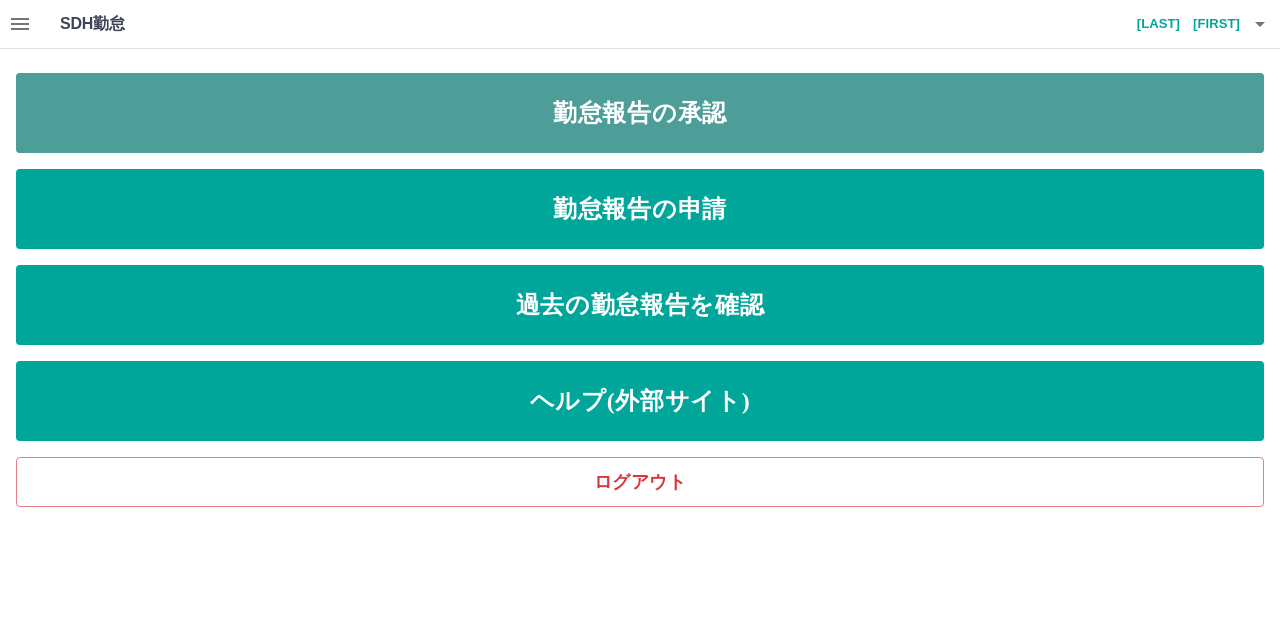 click on "勤怠報告の承認" at bounding box center (640, 113) 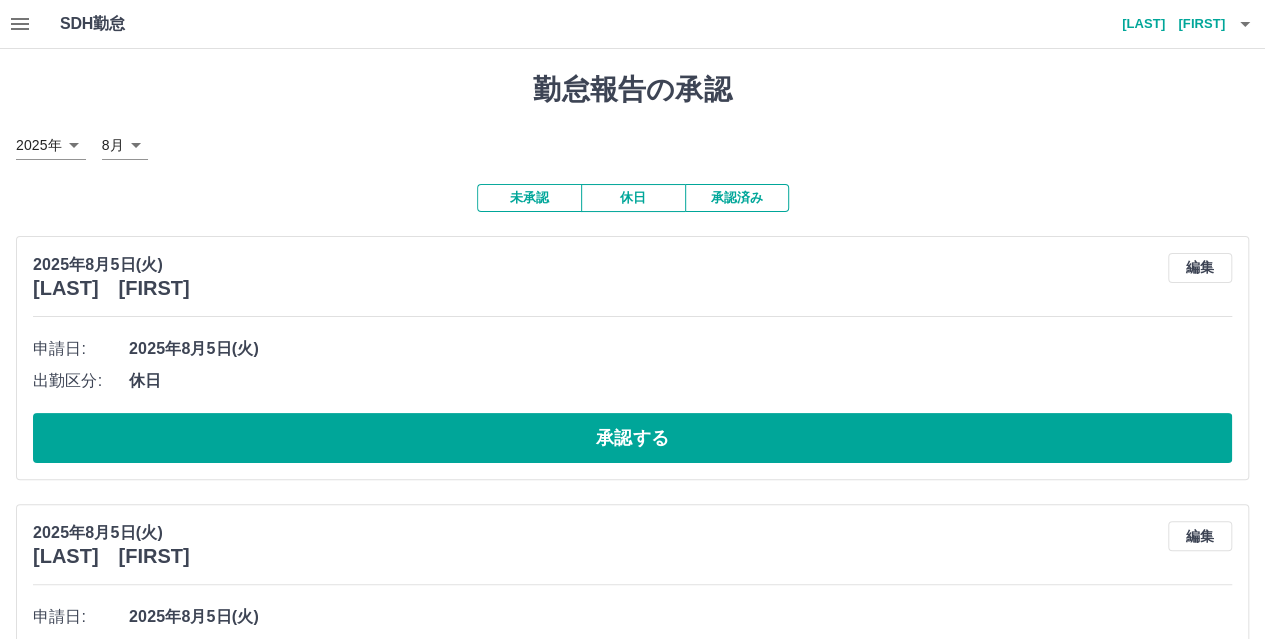 click 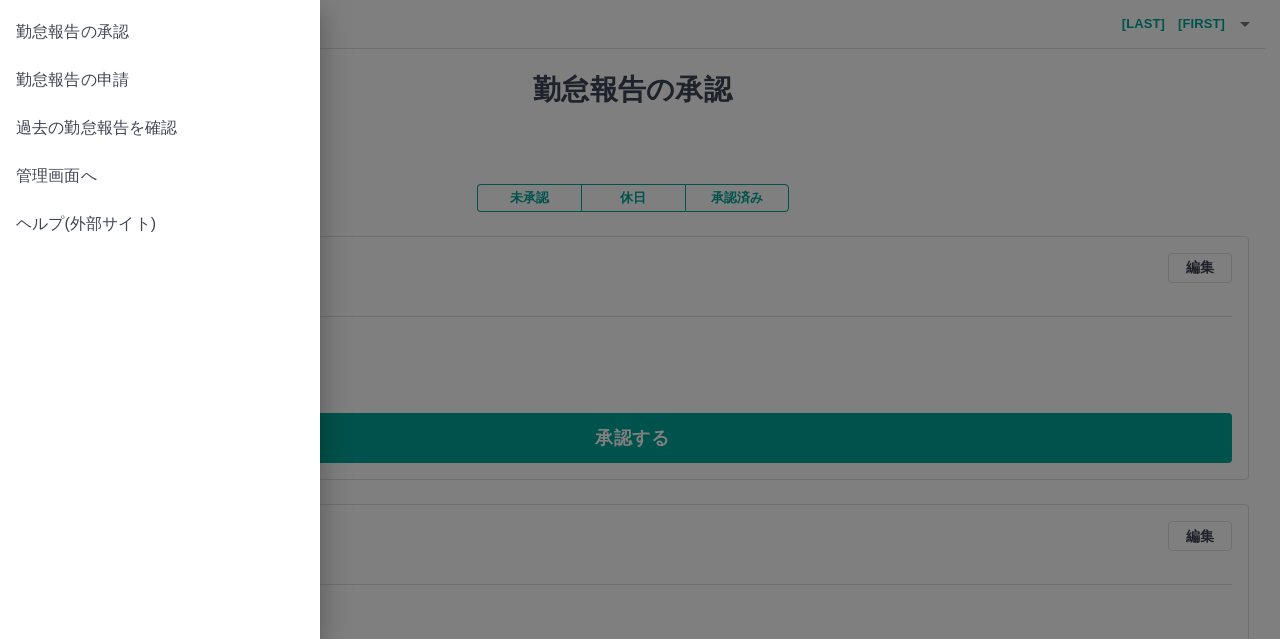 click on "管理画面へ" at bounding box center (160, 176) 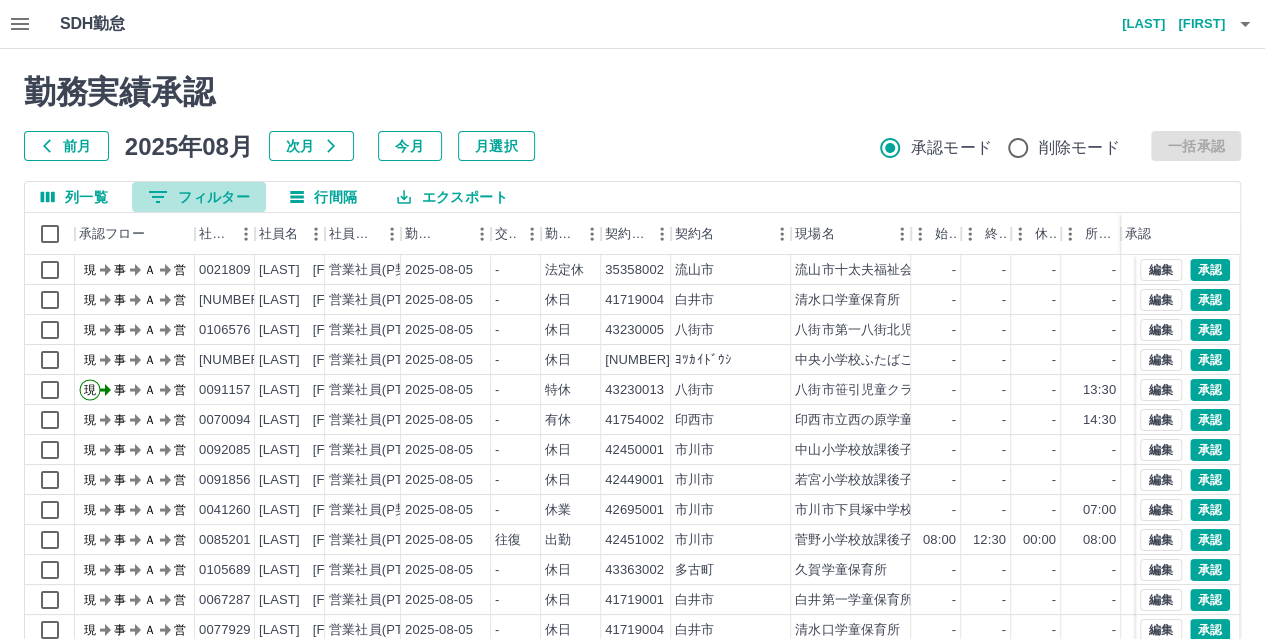 click on "0 フィルター" at bounding box center (199, 197) 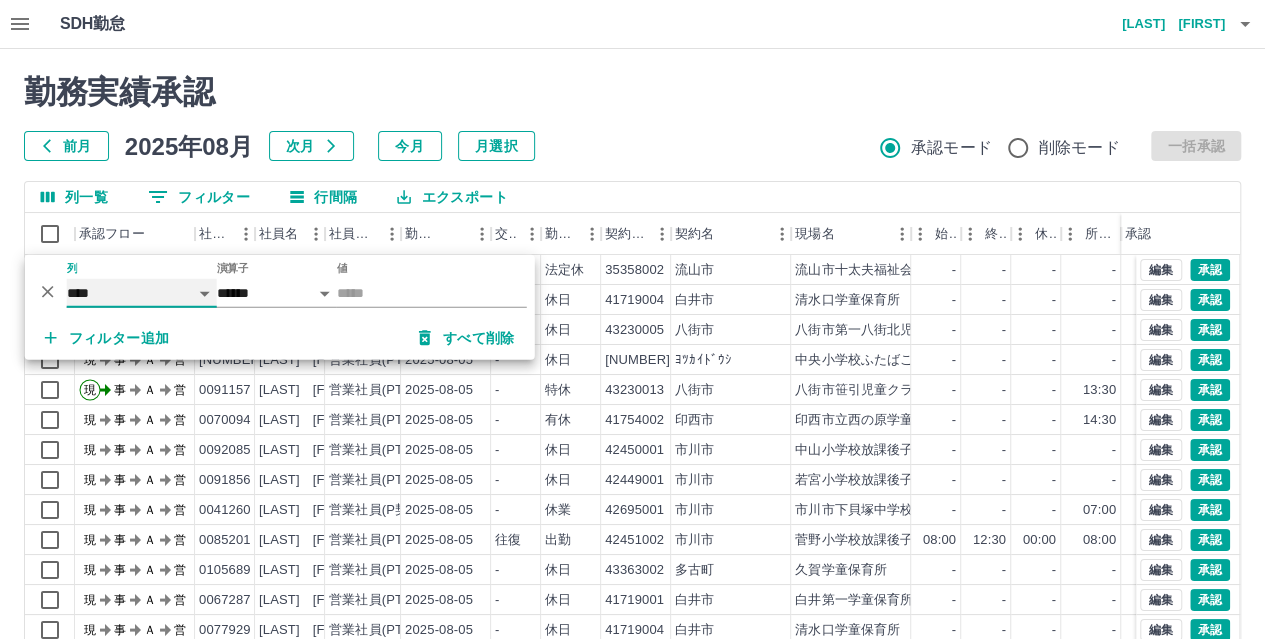 click on "**** *** **** *** *** **** ***** *** *** ** ** ** **** **** **** ** ** *** **** *****" at bounding box center (142, 293) 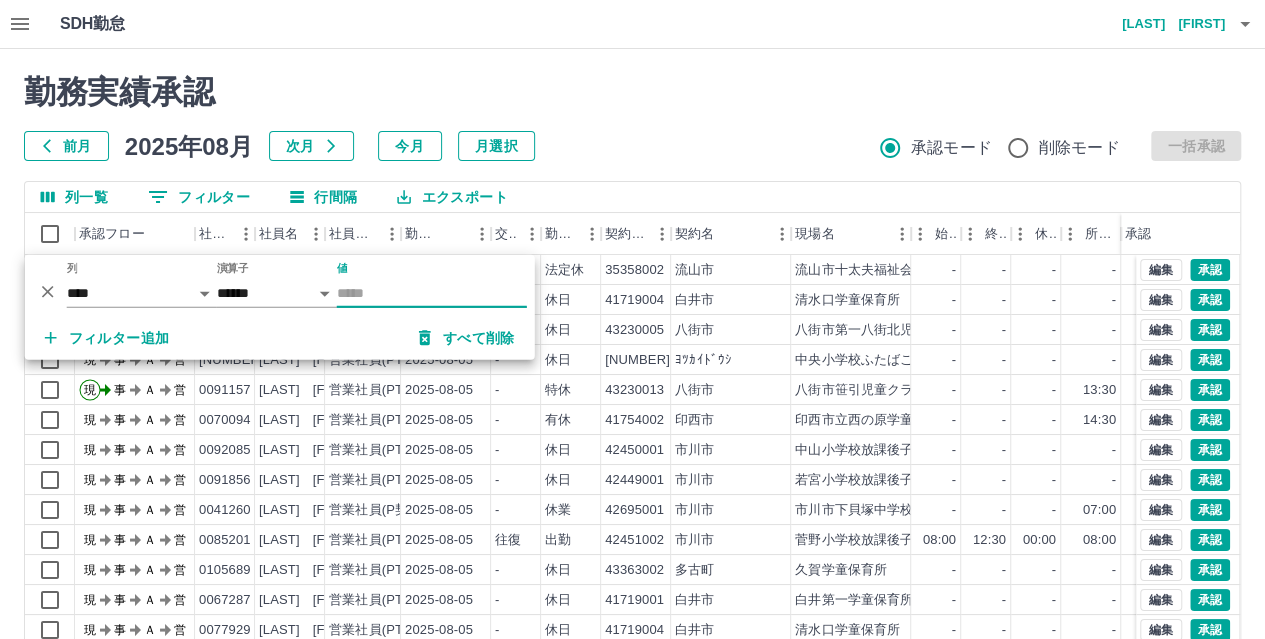 click on "値" at bounding box center (432, 293) 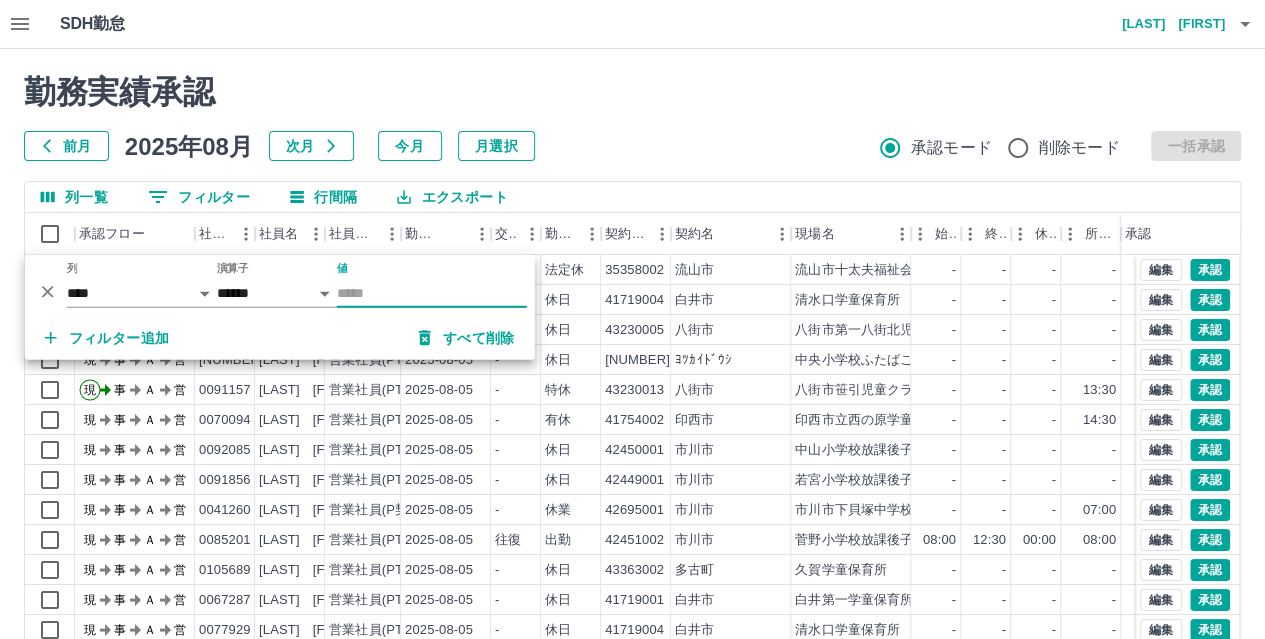 click on "前月" at bounding box center [66, 146] 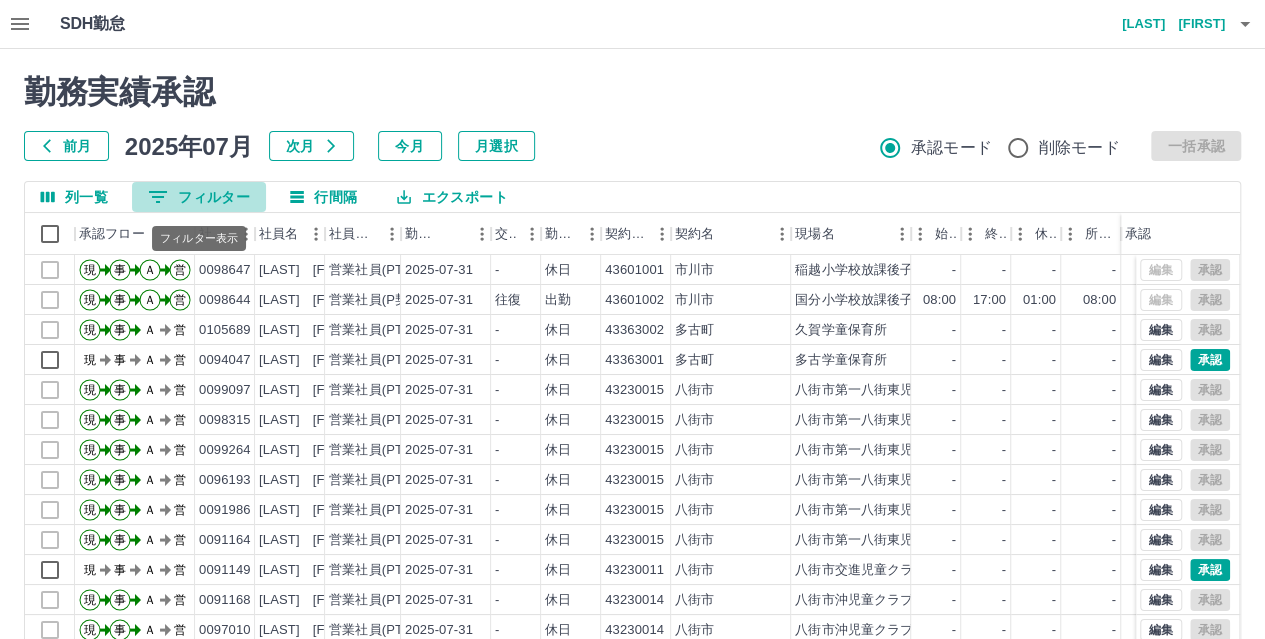 click 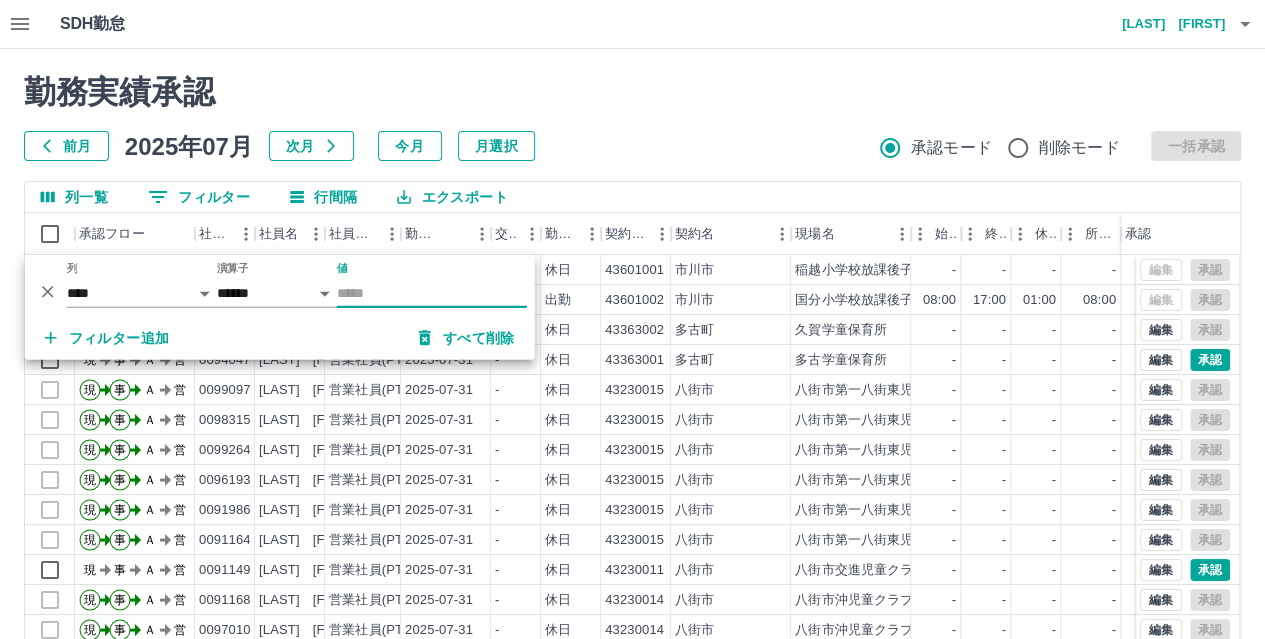 click on "値" at bounding box center (432, 293) 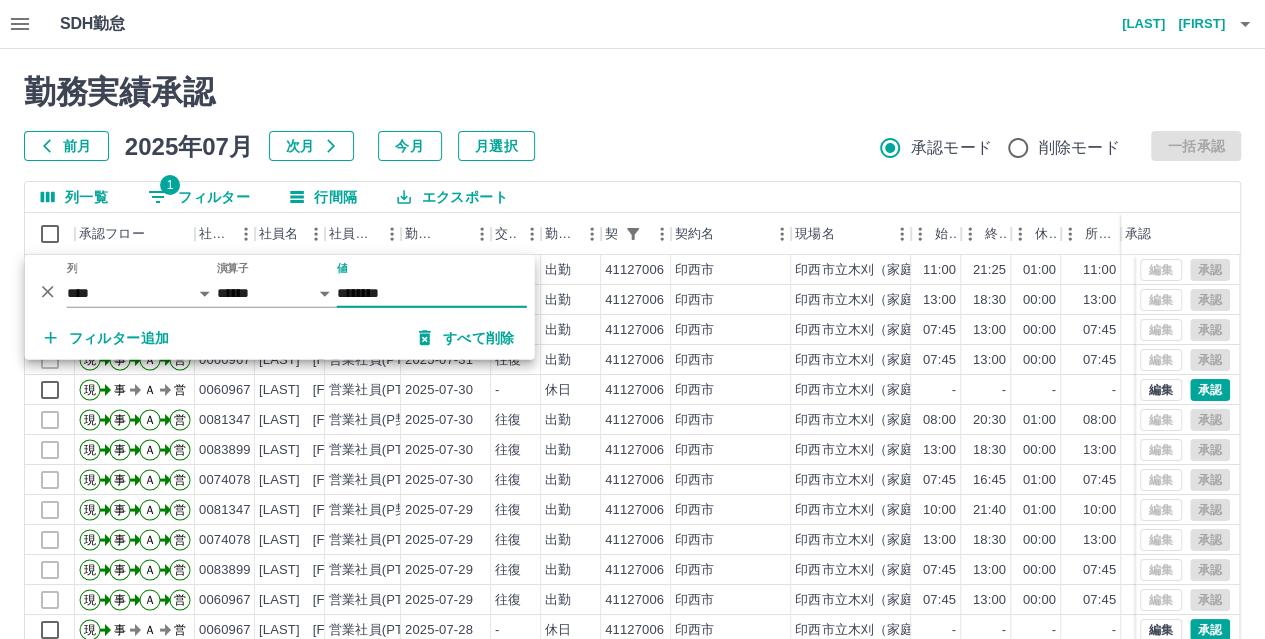 type on "********" 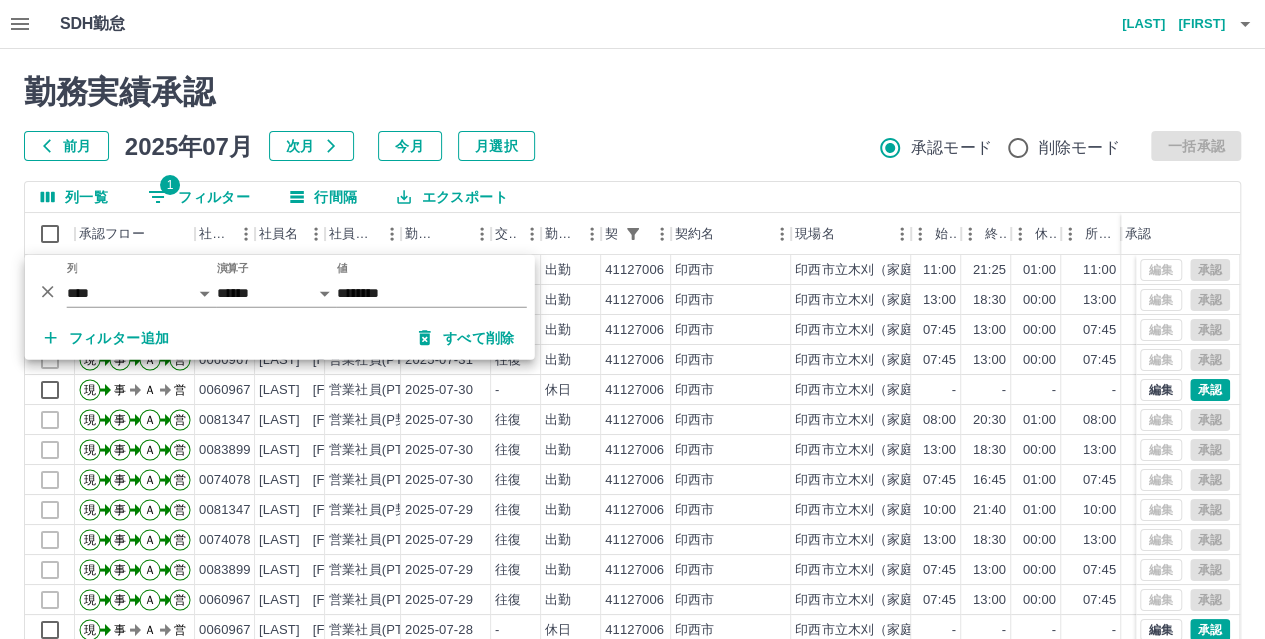 click on "勤務実績承認 前月 2025年07月 次月 今月 月選択 承認モード 削除モード 一括承認" at bounding box center (632, 117) 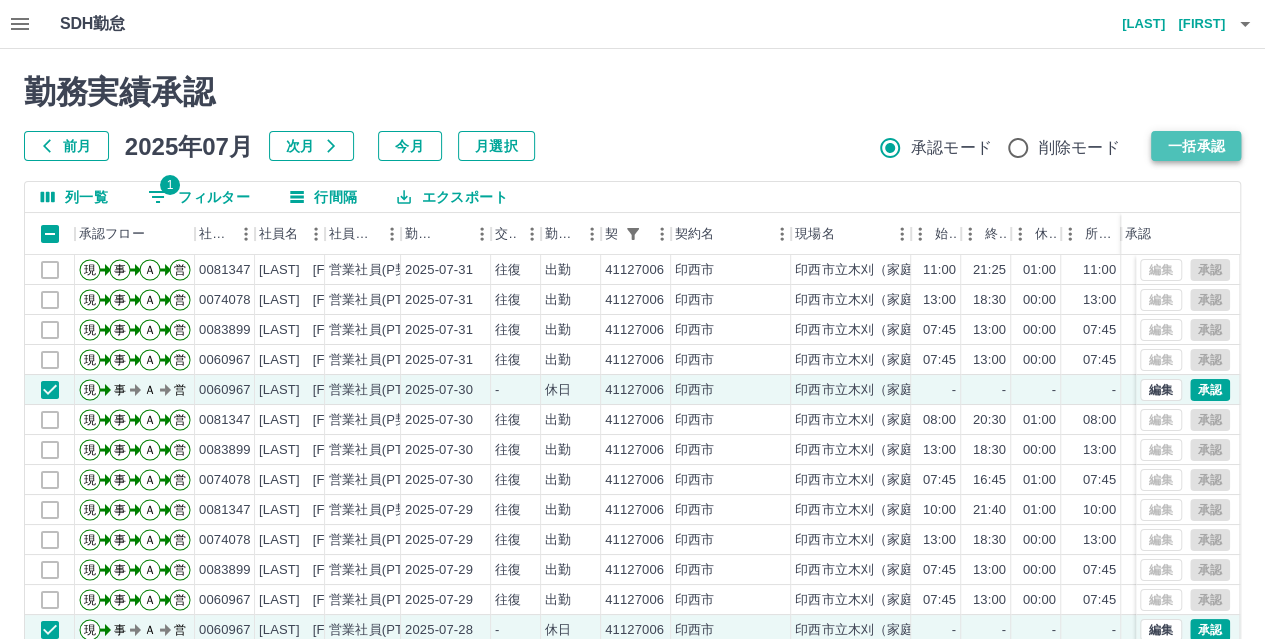 click on "一括承認" at bounding box center [1196, 146] 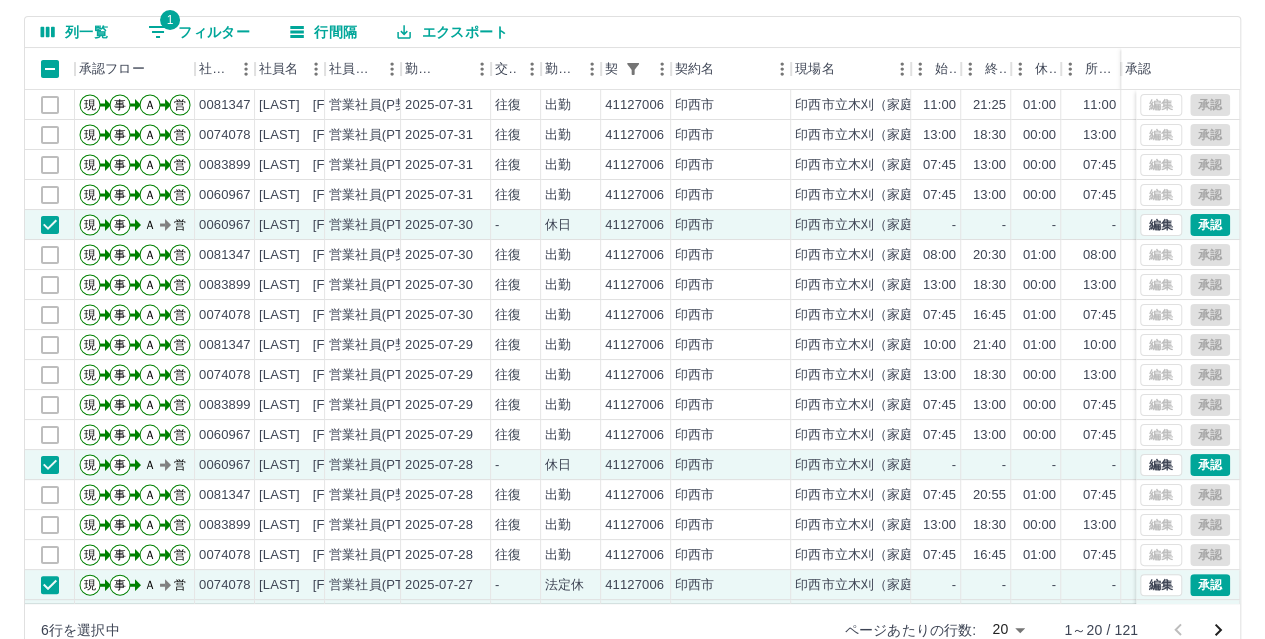 scroll, scrollTop: 206, scrollLeft: 0, axis: vertical 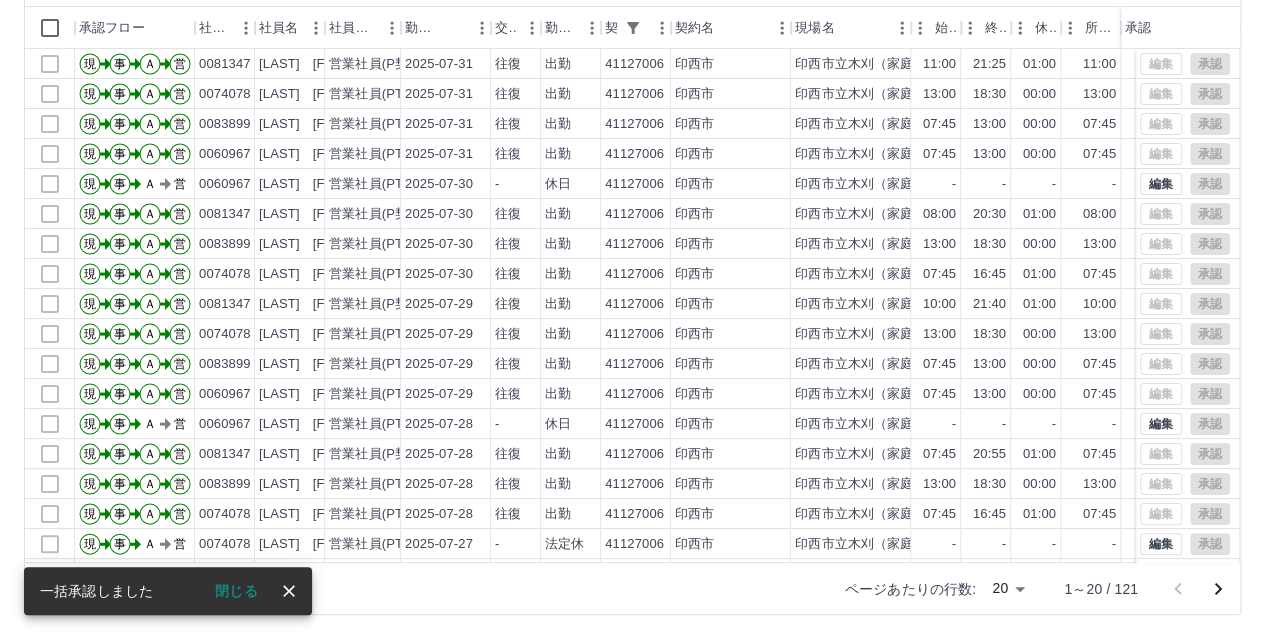 click on "SDH勤怠 [LAST]　[FIRST] 勤務実績承認 前月 2025年07月 次月 今月 月選択 承認モード 削除モード 一括承認 列一覧 1 フィルター 行間隔 エクスポート 承認フロー 社員番号 [NUMBER] 社員名 [LAST]　[FIRST] 社員区分 勤務日 交通費 勤務区分 契約コード [NUMBER] 契約名 現場名 始業 終業 休憩 所定開始 所定終業 所定休憩 拘束 勤務 遅刻等 承認 現 事 Ａ 営 [NUMBER] [LAST]　[FIRST] 営業社員(P契約) [DATE] 往復 出勤 [NUMBER] [CITY] [SCHOOL_NAME] 11:00 [TIME] 01:00 11:00 20:00 01:00 10:25 09:25 00:00 現 事 Ａ 営 [NUMBER] [LAST]　[FIRST] 営業社員(PT契約) [DATE] 往復 出勤 [NUMBER] [CITY] [SCHOOL_NAME] 13:00 18:30 00:00 13:00 18:30 00:00 05:30 05:30 00:00 現 事 Ａ 営 [NUMBER] [LAST]　[FIRST] 営業社員(PT契約) [DATE] 往復 出勤 [NUMBER] [CITY] [SCHOOL_NAME] 07:45 13:00 00:00 07:45 -" at bounding box center [632, 216] 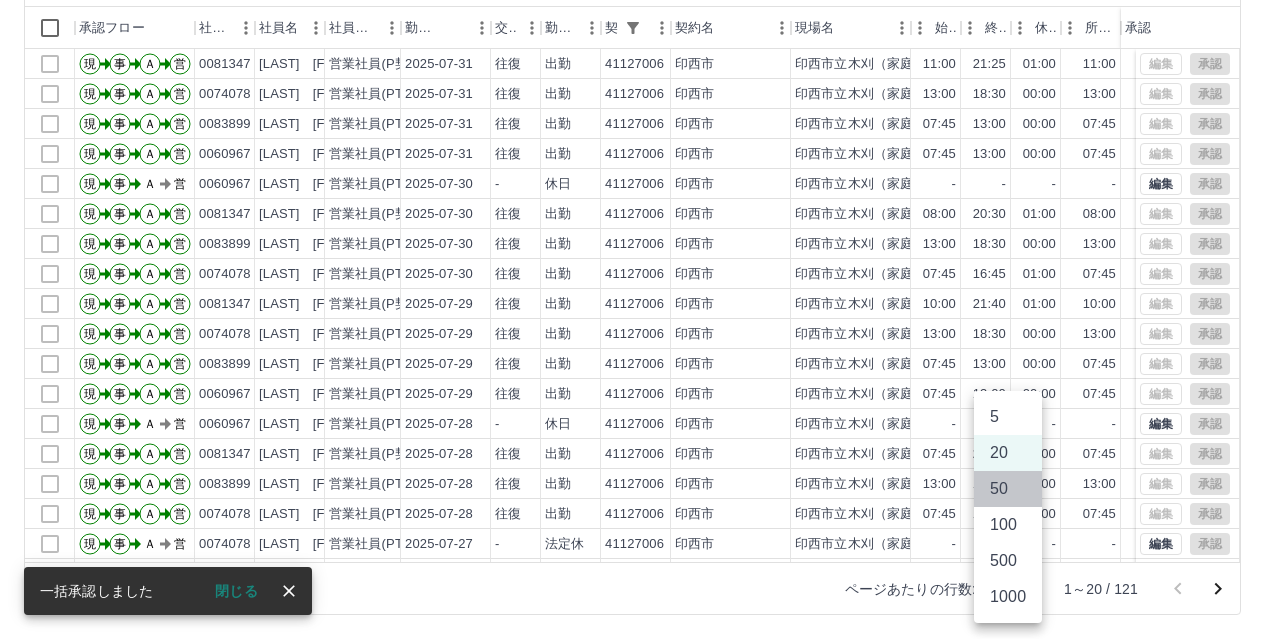 click on "50" at bounding box center [1008, 489] 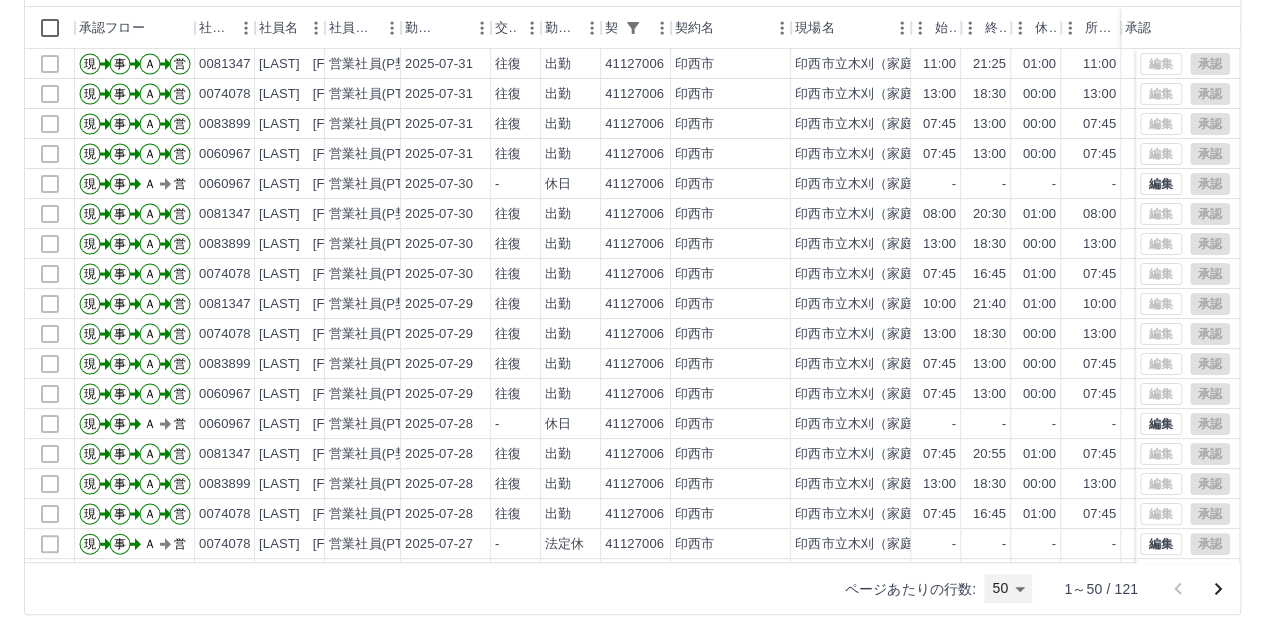scroll, scrollTop: 66, scrollLeft: 0, axis: vertical 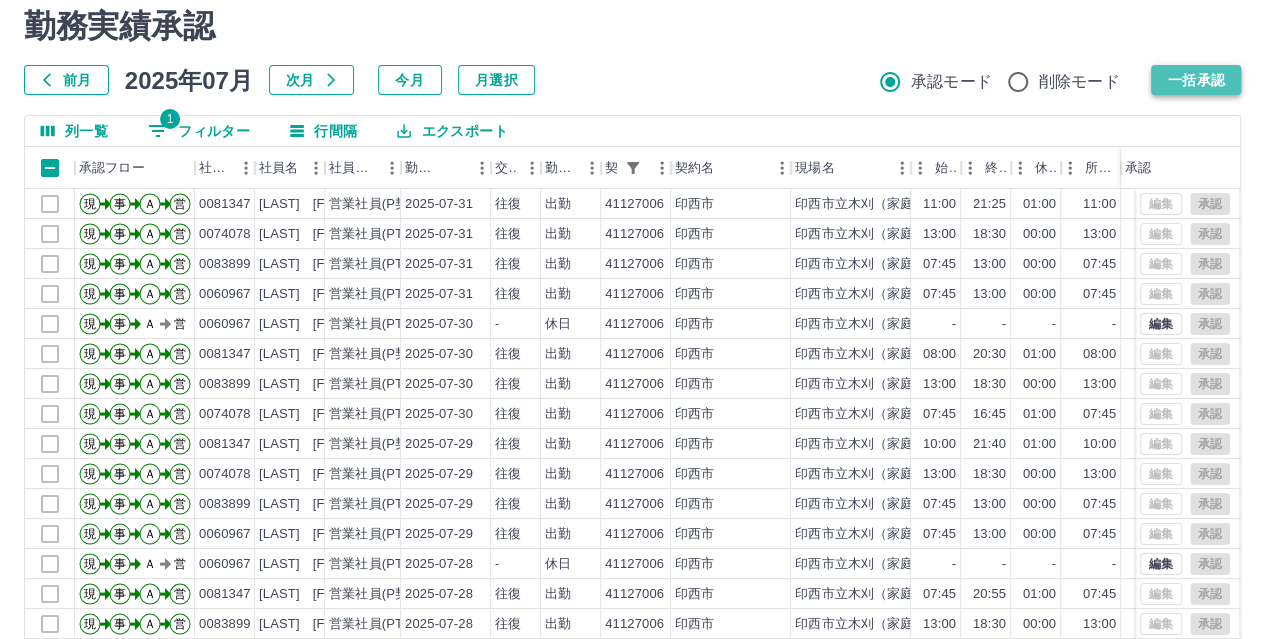 click on "一括承認" at bounding box center [1196, 80] 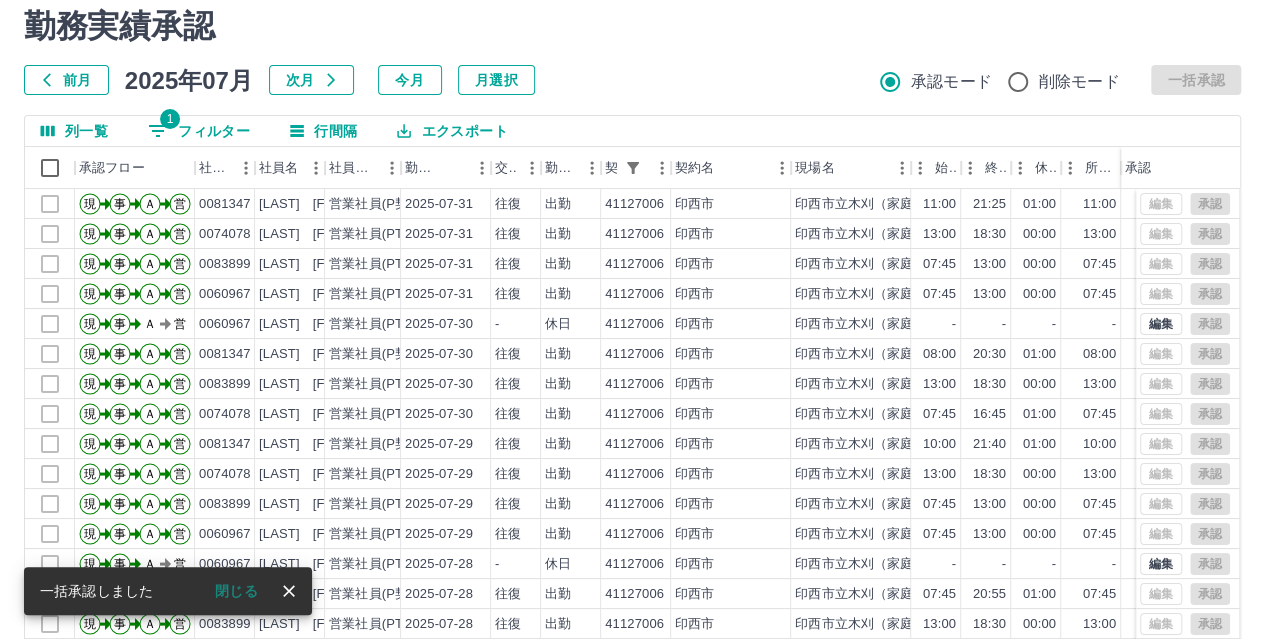 scroll, scrollTop: 206, scrollLeft: 0, axis: vertical 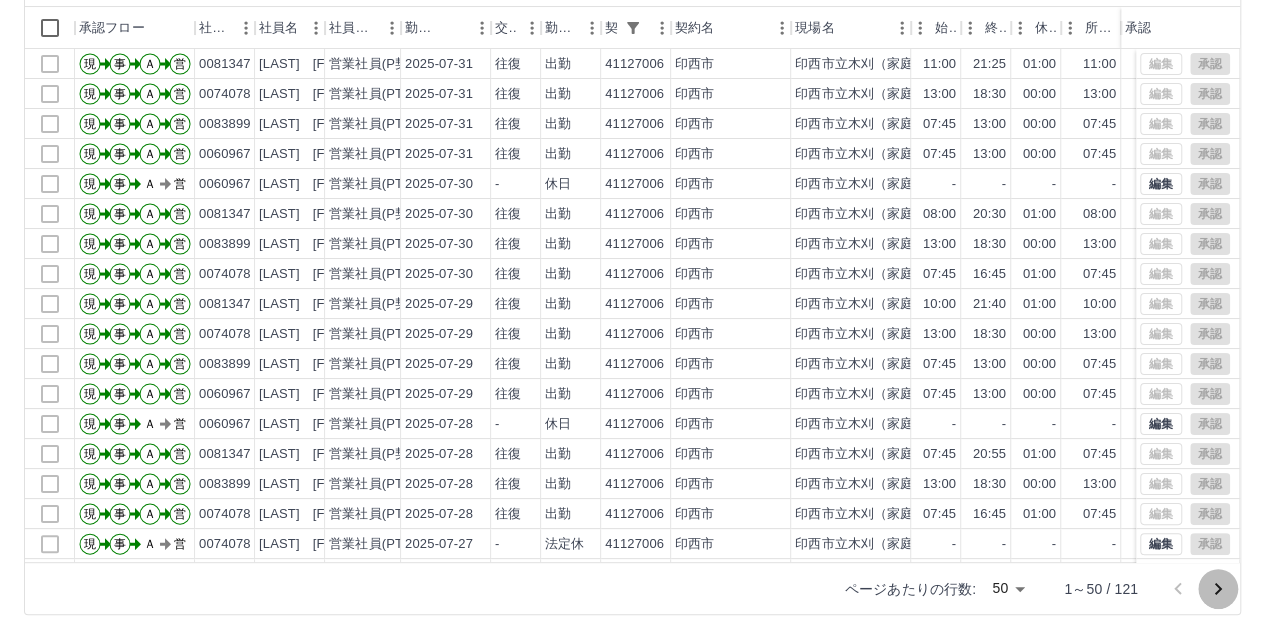 click 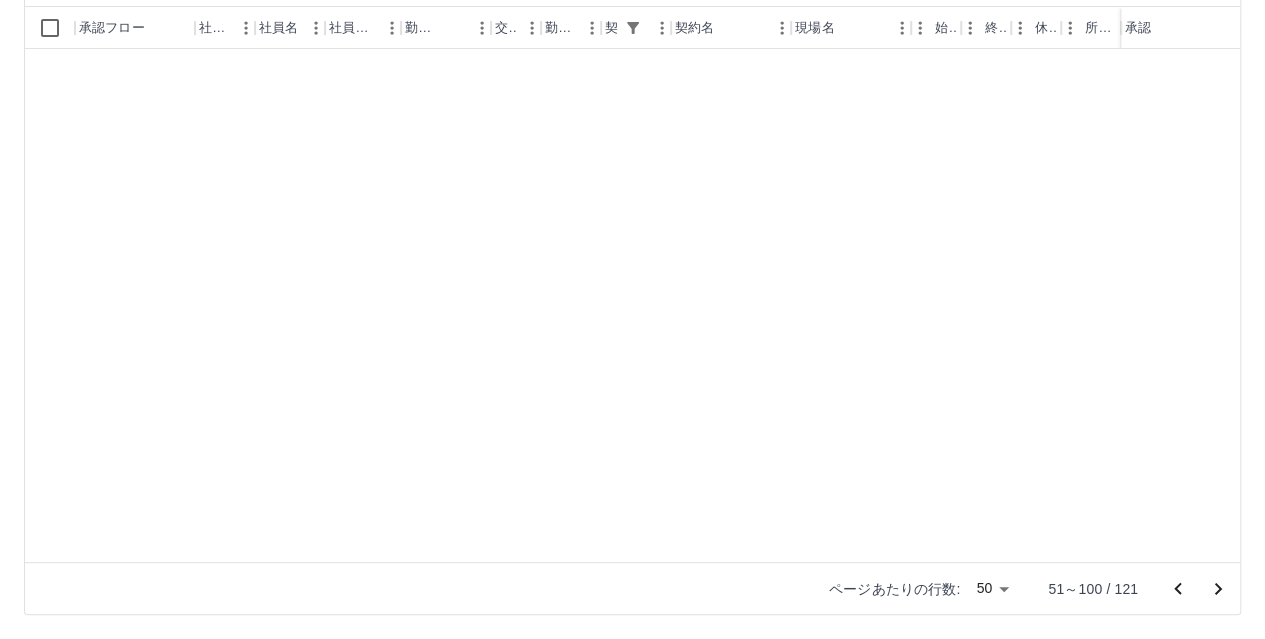 scroll, scrollTop: 0, scrollLeft: 0, axis: both 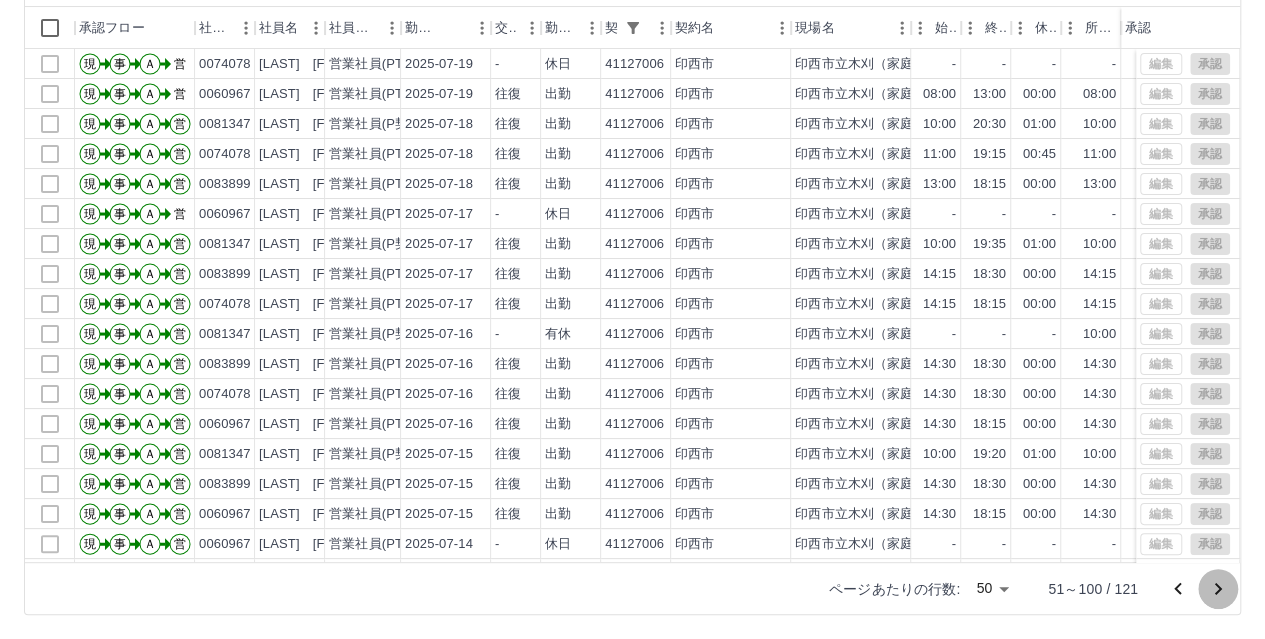 click 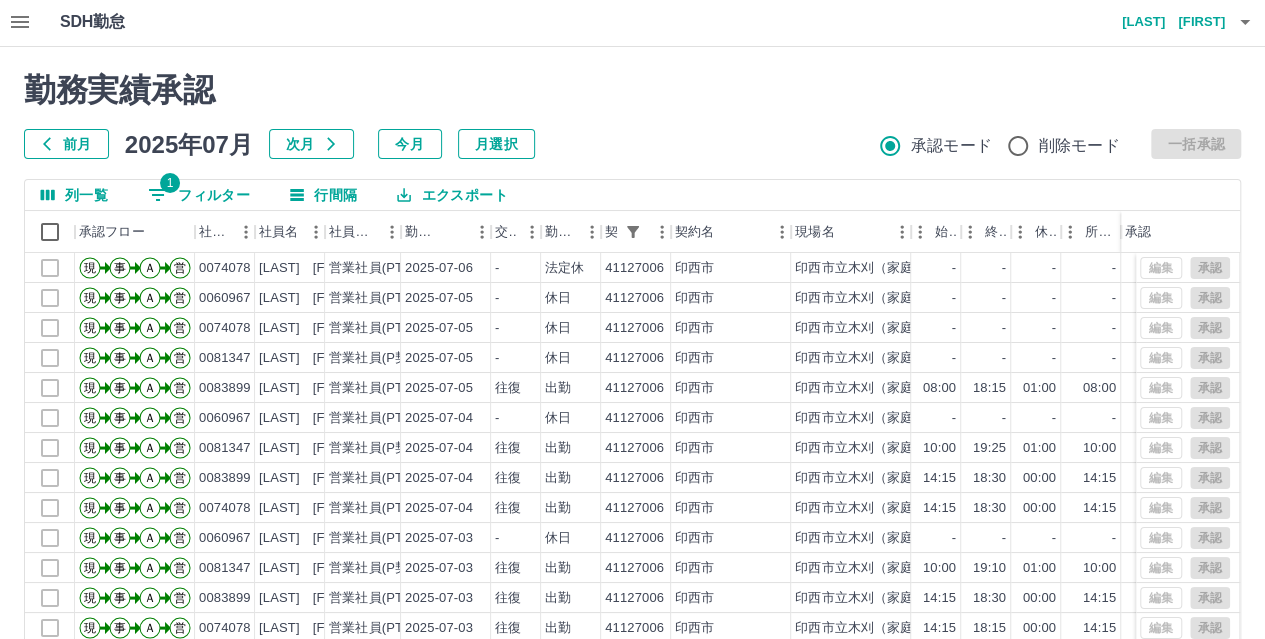 scroll, scrollTop: 0, scrollLeft: 0, axis: both 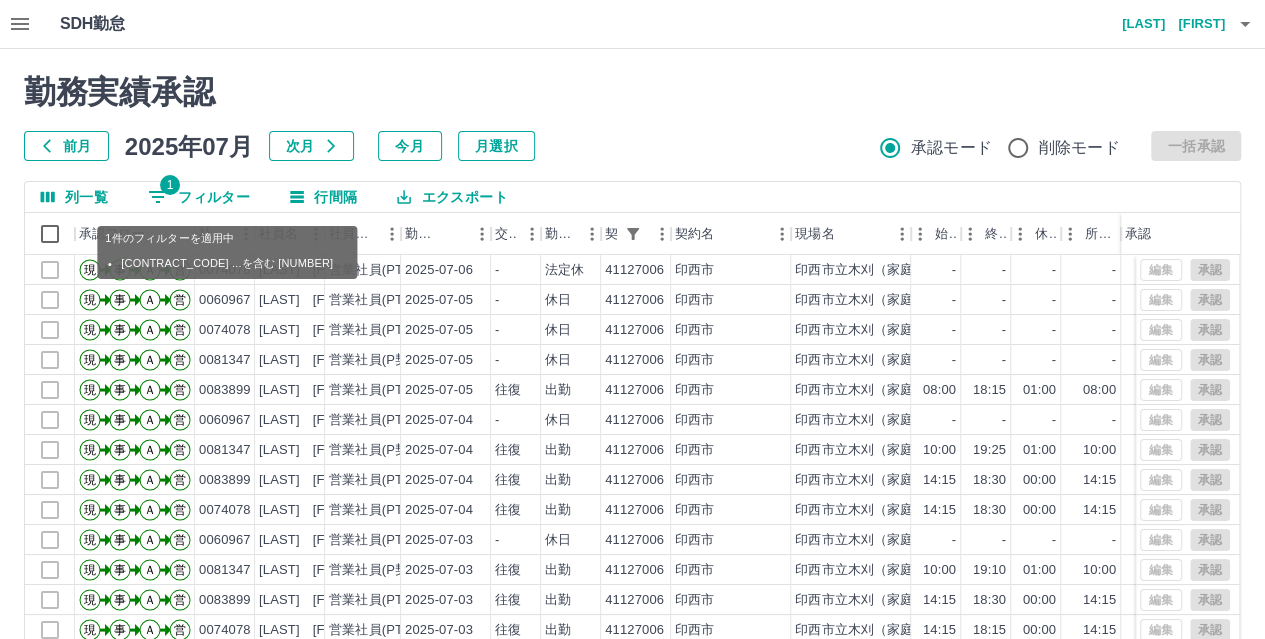 click on "1 フィルター" at bounding box center [199, 197] 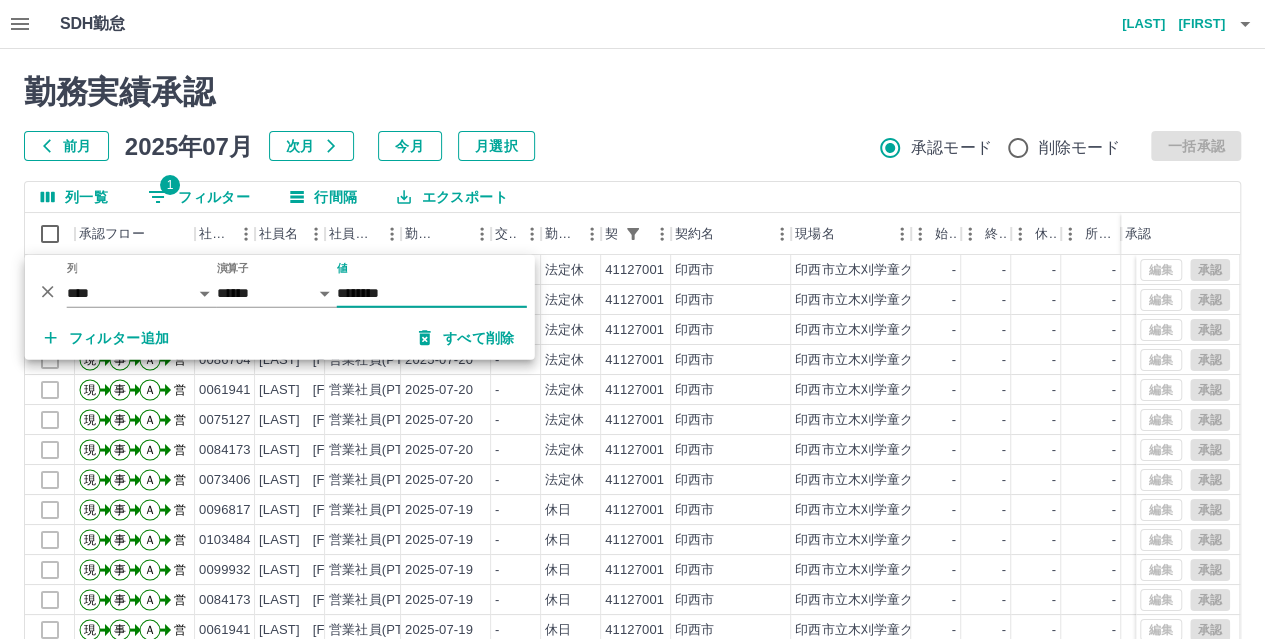 type on "********" 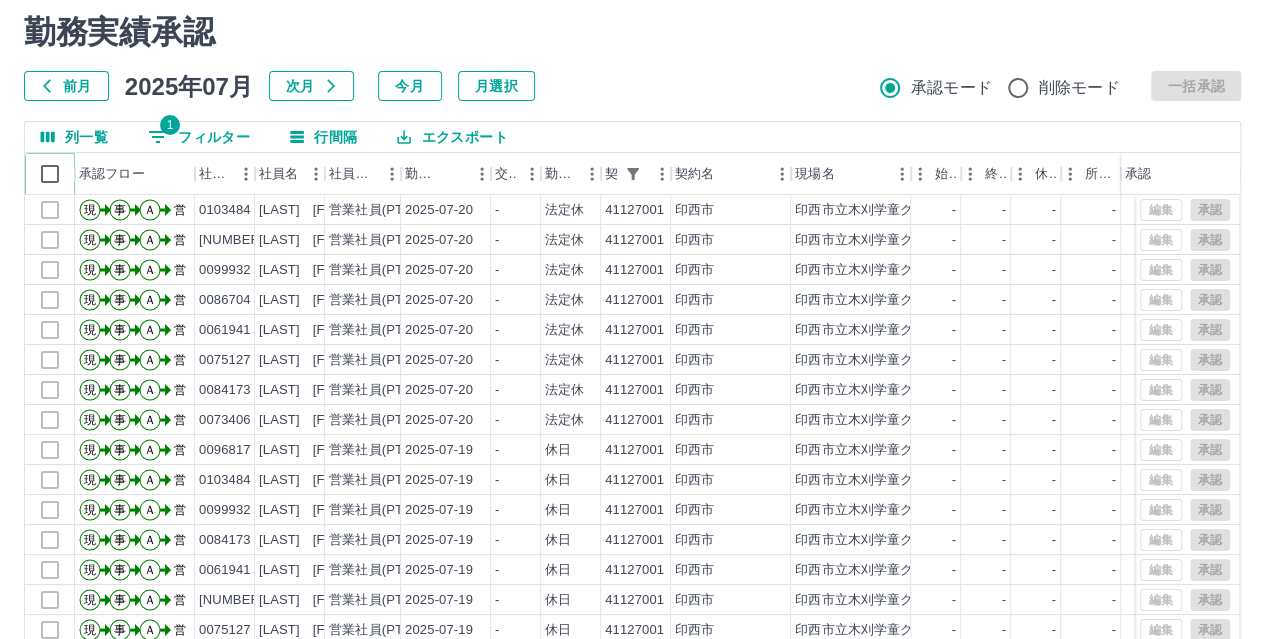 scroll, scrollTop: 206, scrollLeft: 0, axis: vertical 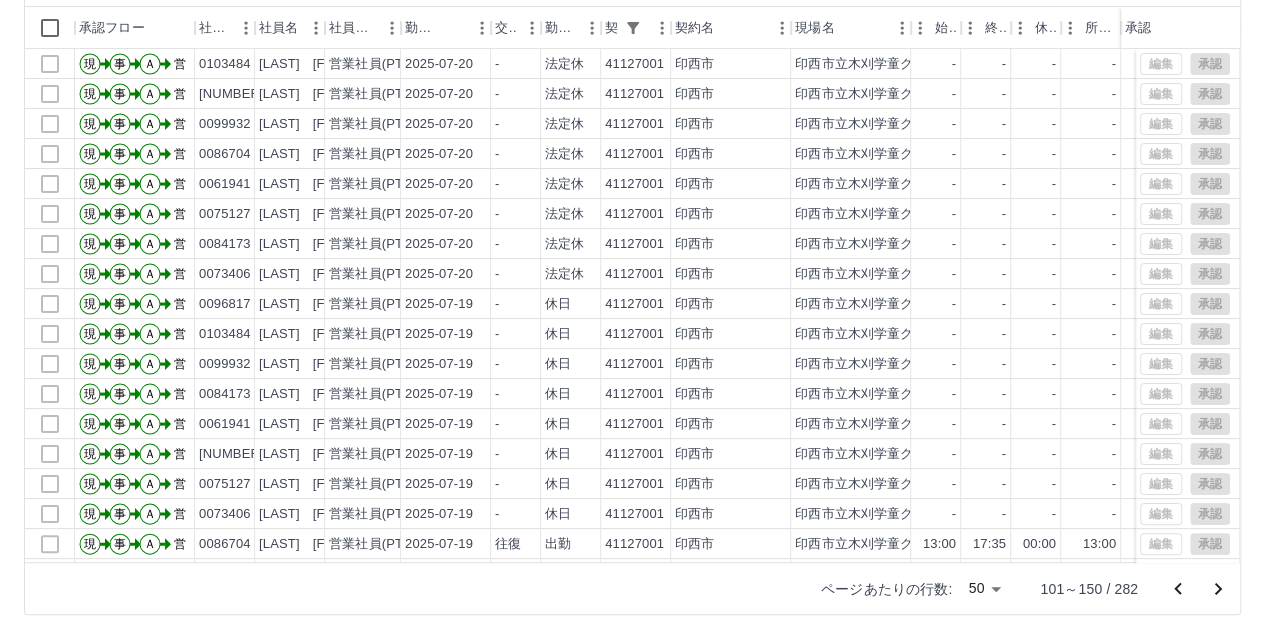 click 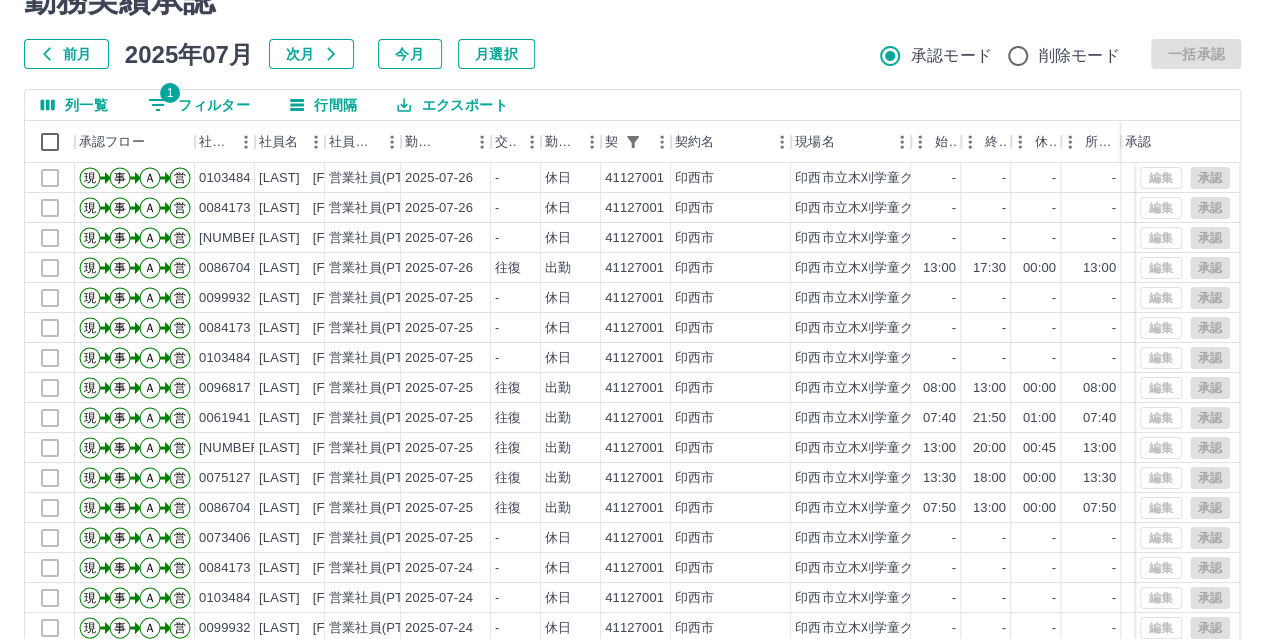scroll, scrollTop: 0, scrollLeft: 0, axis: both 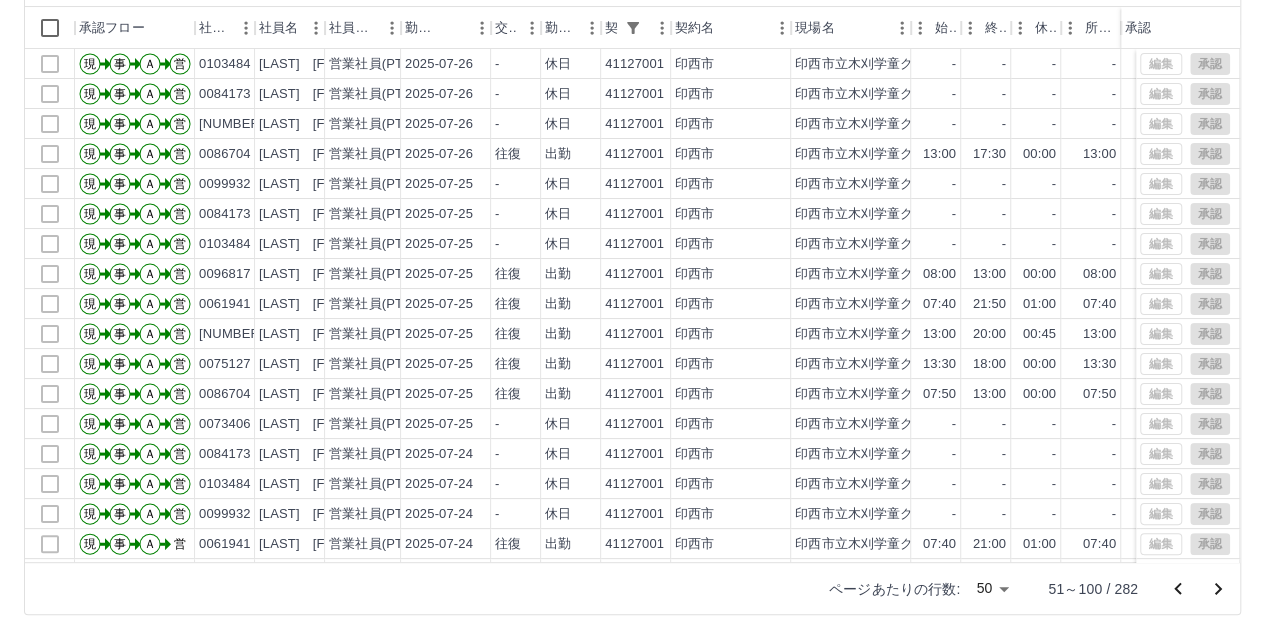 click 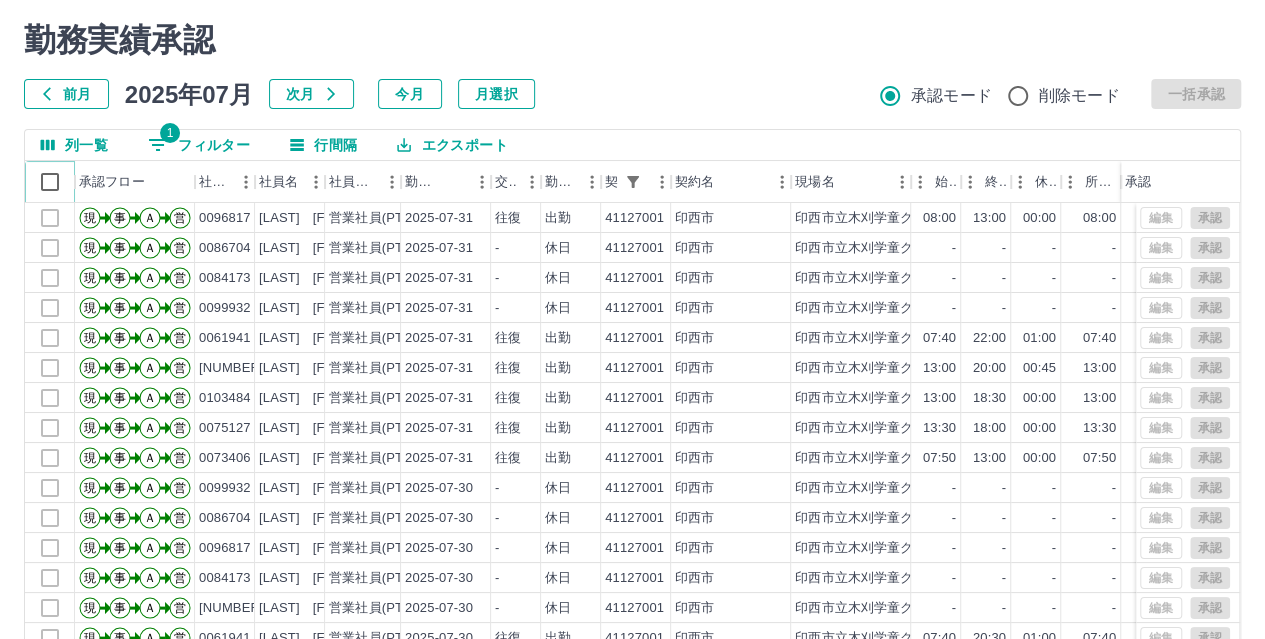 scroll, scrollTop: 0, scrollLeft: 0, axis: both 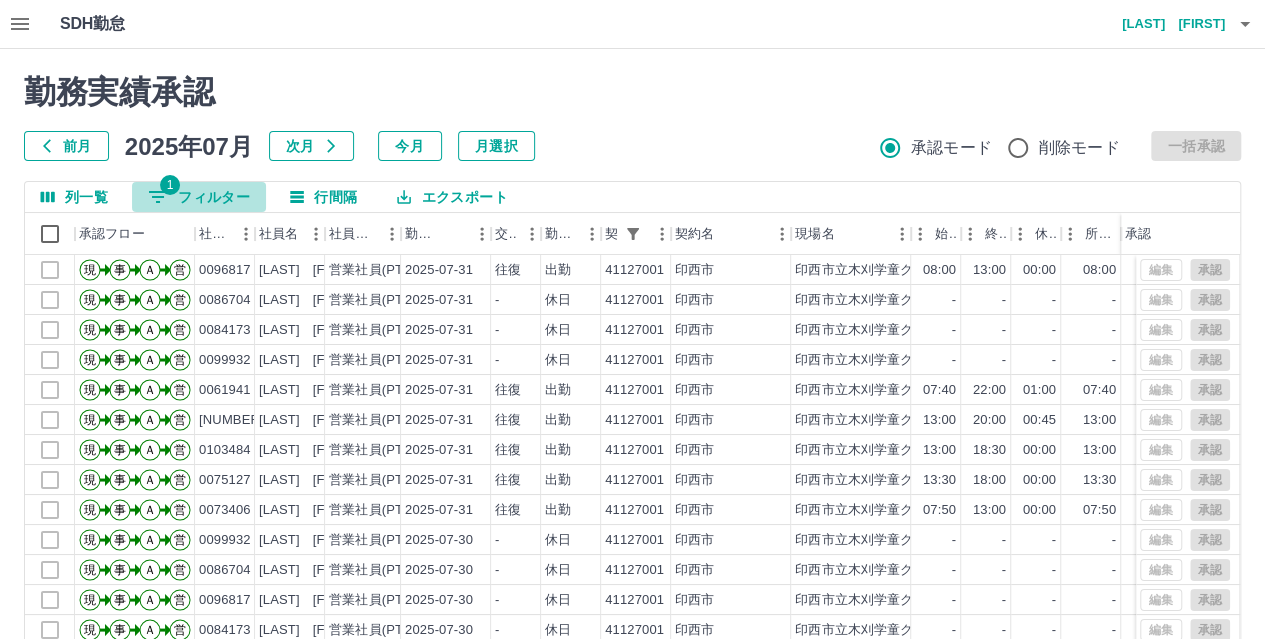 click on "1 フィルター" at bounding box center [199, 197] 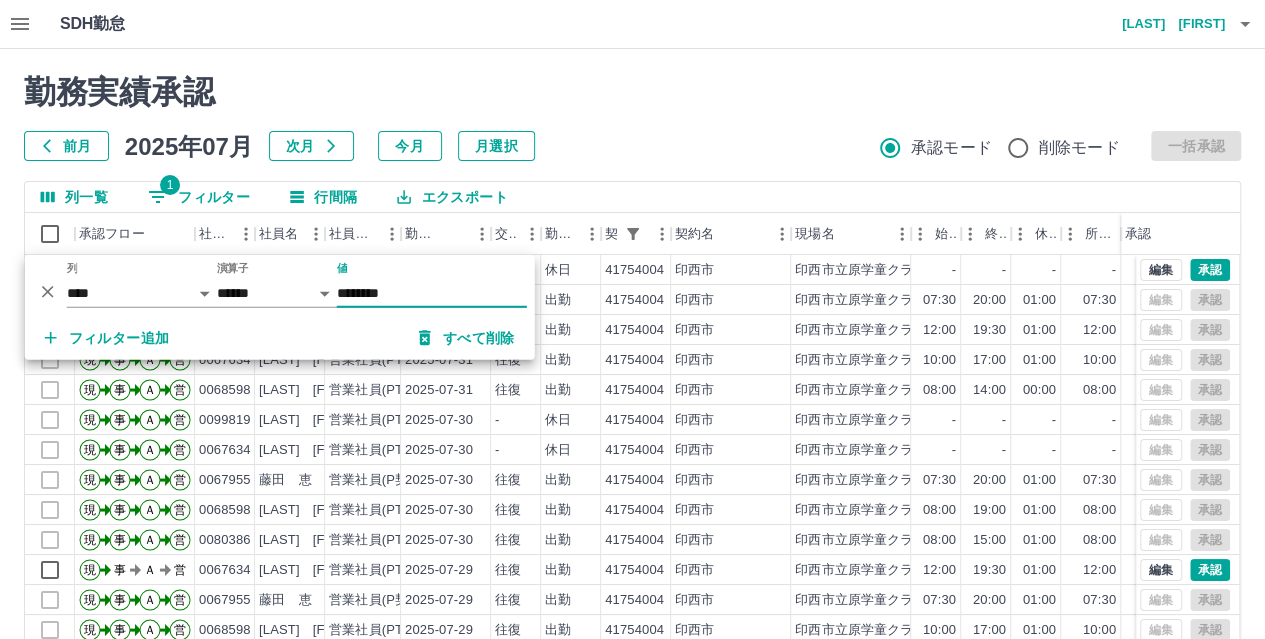 type on "********" 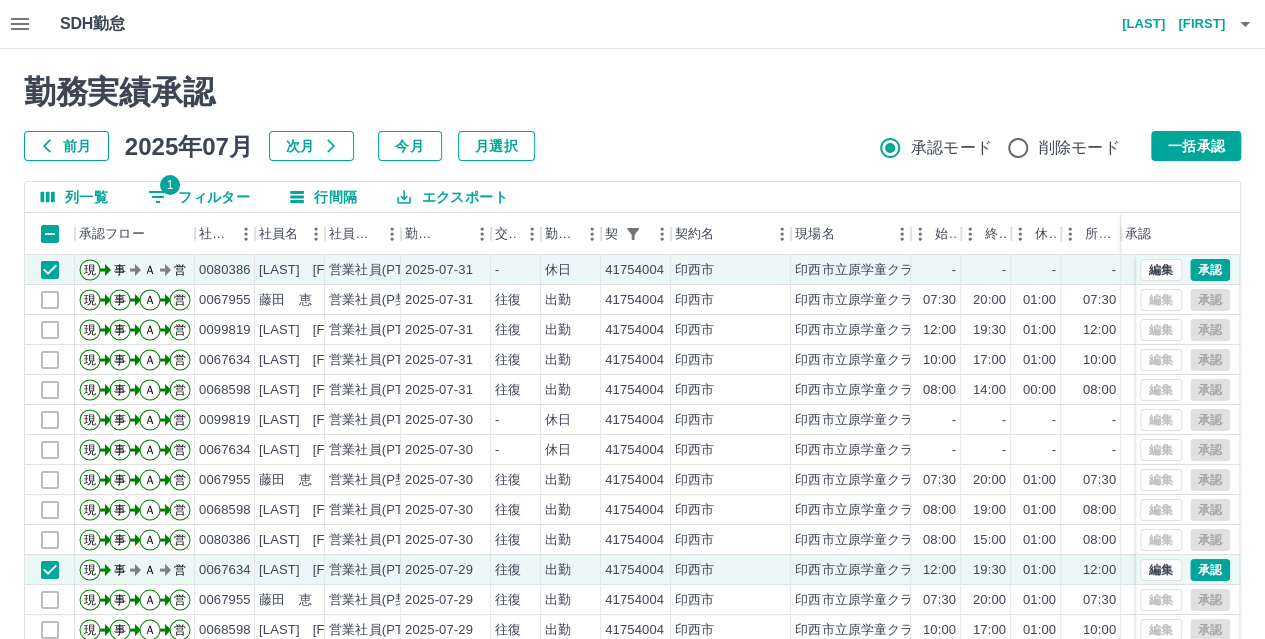 click on "勤務実績承認 前月 2025年07月 次月 今月 月選択 承認モード 削除モード 一括承認 列一覧 1 フィルター 行間隔 エクスポート 承認フロー 社員番号 [NUMBER] 社員名 [LAST]　[FIRST] 社員区分 勤務日 交通費 勤務区分 契約コード [NUMBER] 契約名 現場名 始業 終業 休憩 所定開始 所定終業 所定休憩 拘束 勤務 遅刻等 承認 現 事 Ａ 営 [NUMBER] [LAST]　[FIRST] 営業社員(PT契約) [DATE]  -  休日 [NUMBER] [CITY] [SCHOOL_NAME] - - - - - - 00:00 00:00 00:00 現 事 Ａ 営 [NUMBER] [LAST]　[FIRST] 営業社員(P契約) [DATE] 往復 出勤 [NUMBER] [CITY] [SCHOOL_NAME] 07:30 20:00 01:00 07:30 16:30 01:00 12:30 11:30 00:00 現 事 Ａ 営 [NUMBER] [LAST]　[FIRST] 営業社員(PT契約) [DATE] 往復 出勤 [NUMBER] [CITY] [SCHOOL_NAME] 12:00 19:30 01:00 12:00 19:30 01:00 07:30 06:30 00:00 現 事 Ａ 営 [NUMBER] [LAST]　[FIRST] 営業社員(PT契約) [DATE] 往復 出勤 [NUMBER]" at bounding box center (632, 447) 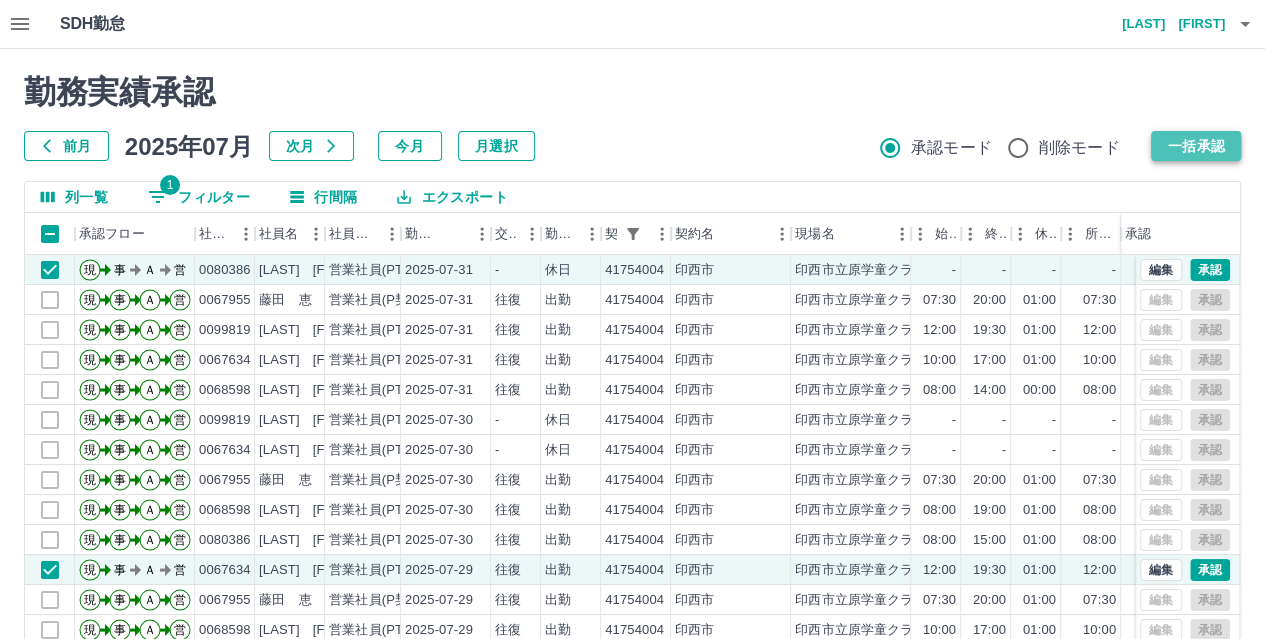 click on "一括承認" at bounding box center [1196, 146] 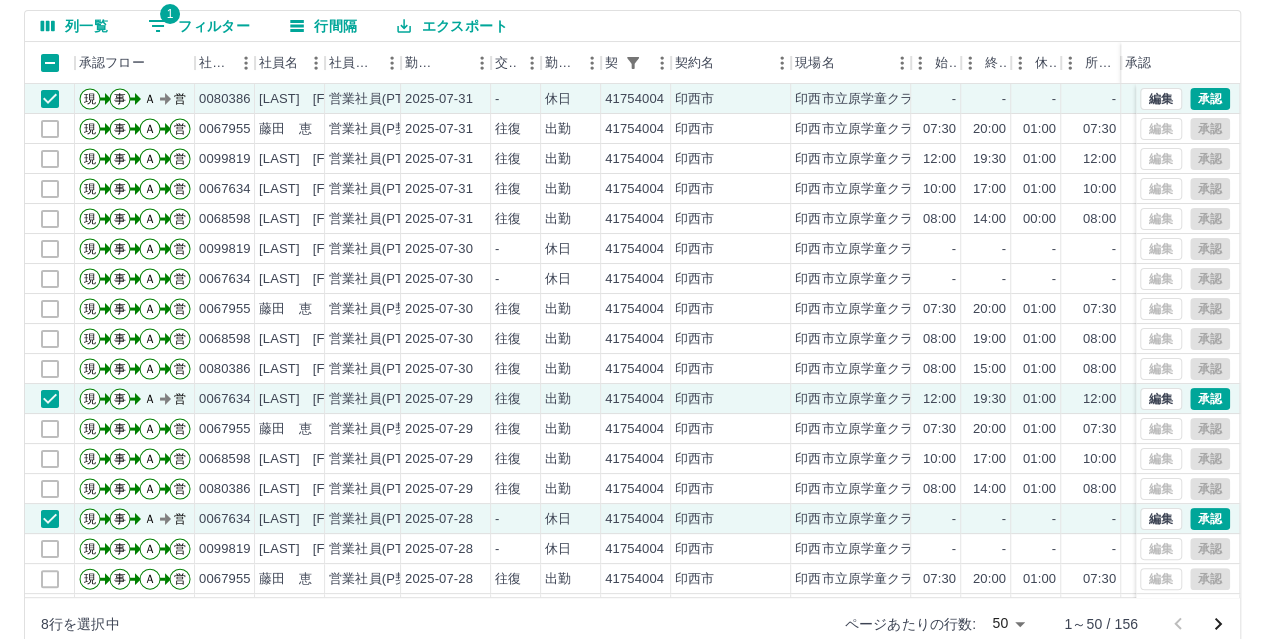 scroll, scrollTop: 206, scrollLeft: 0, axis: vertical 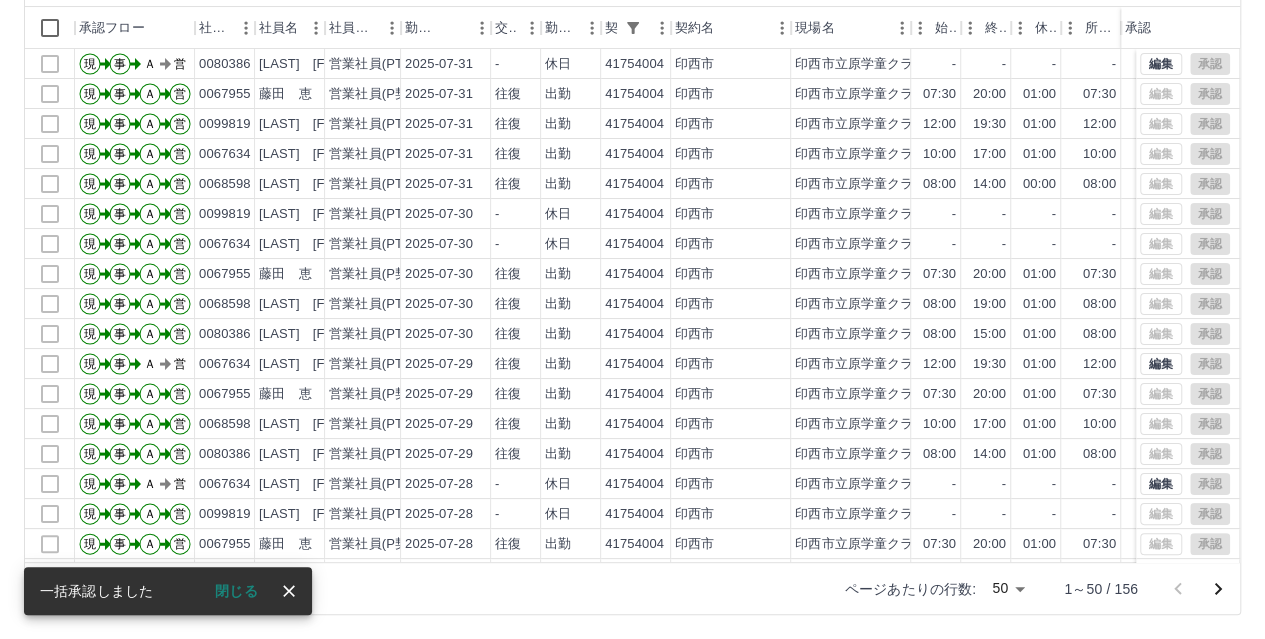 click 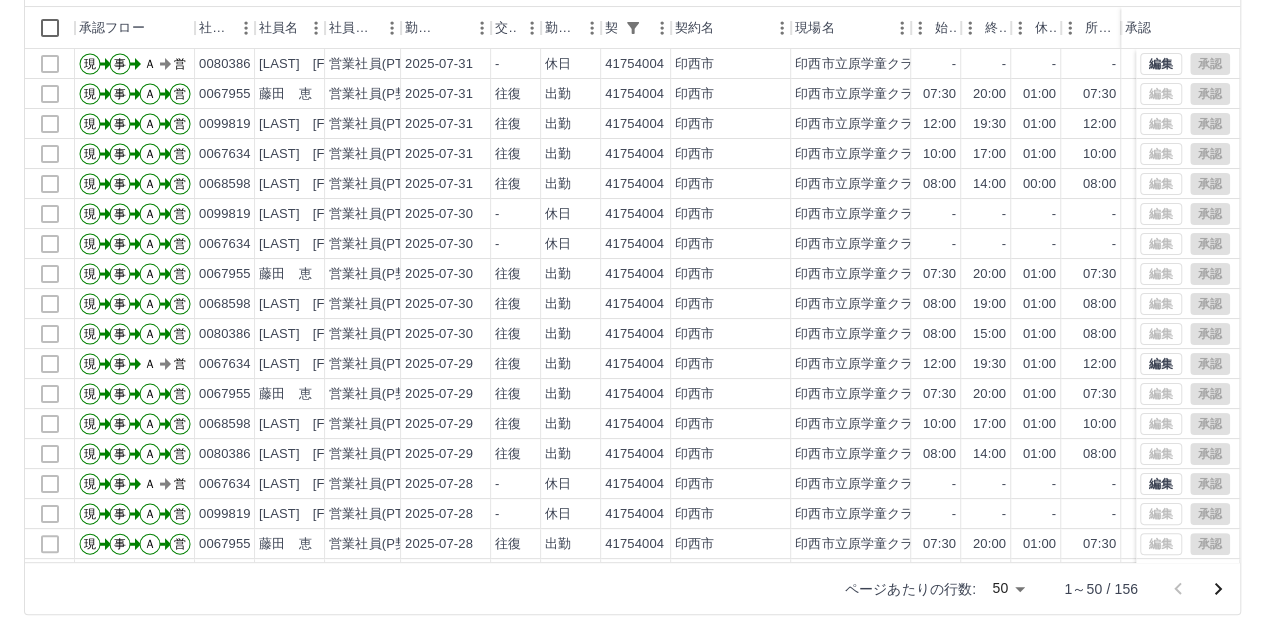 click 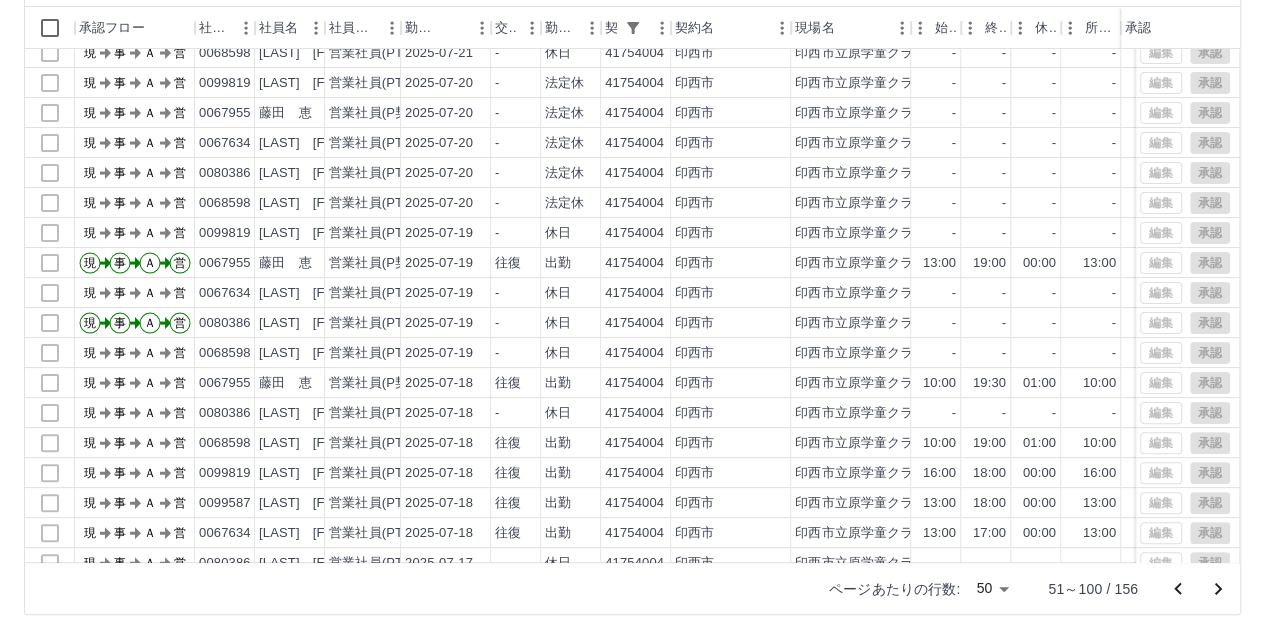 scroll, scrollTop: 0, scrollLeft: 0, axis: both 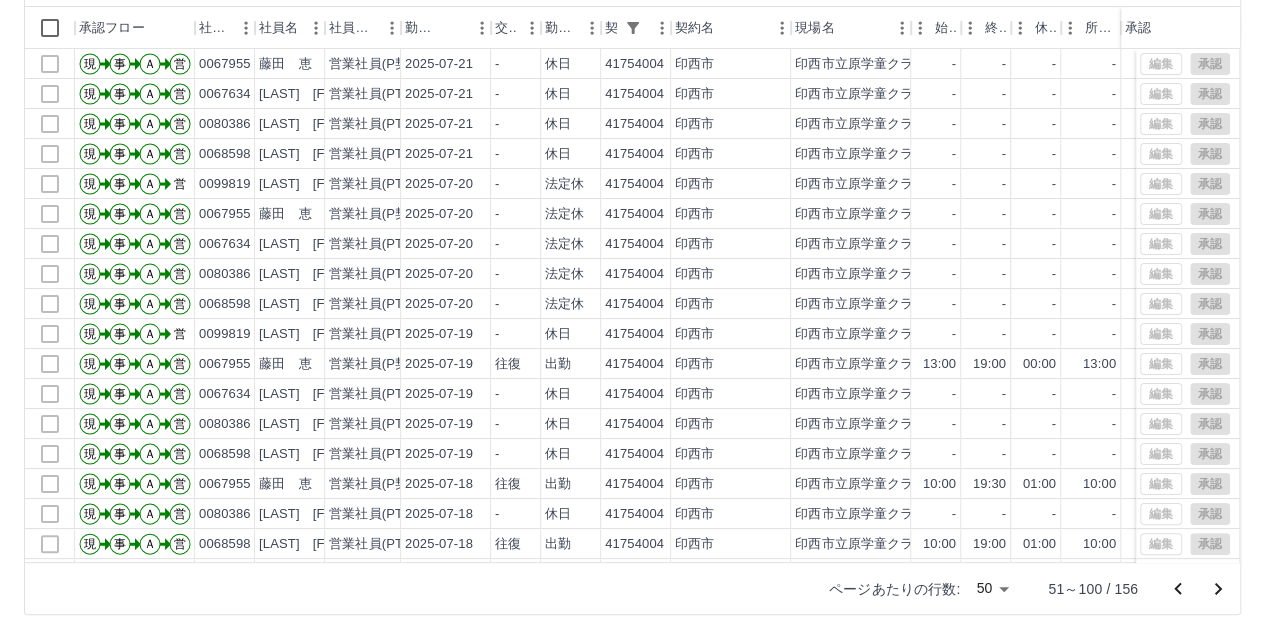 click 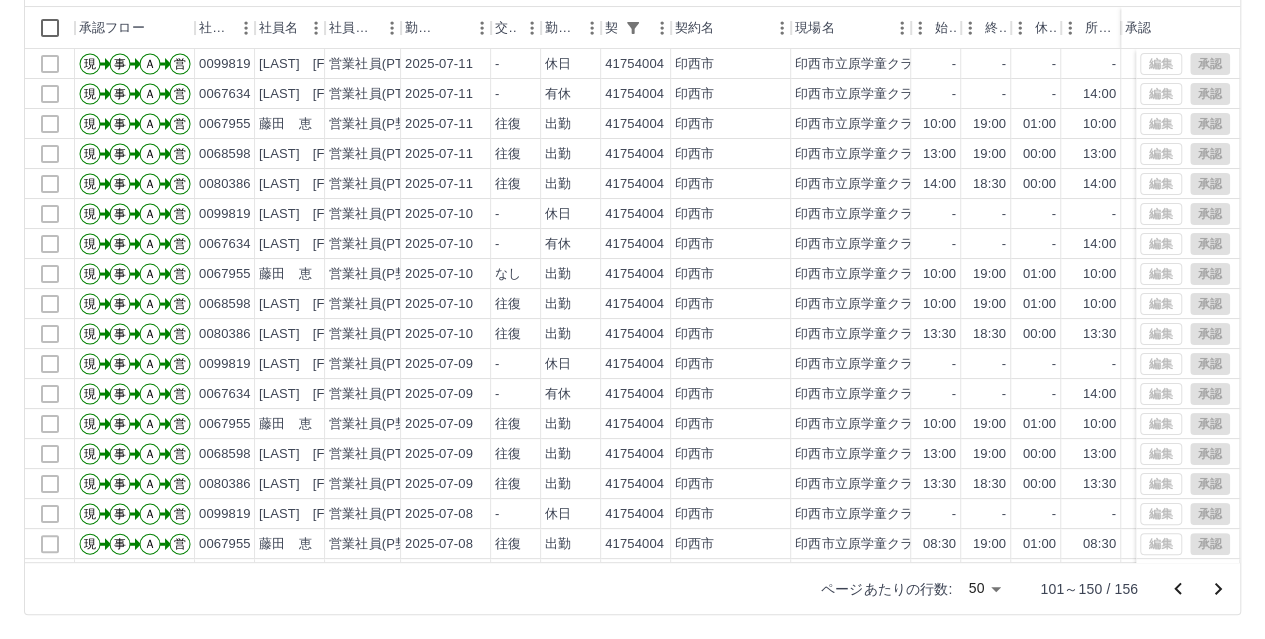 click 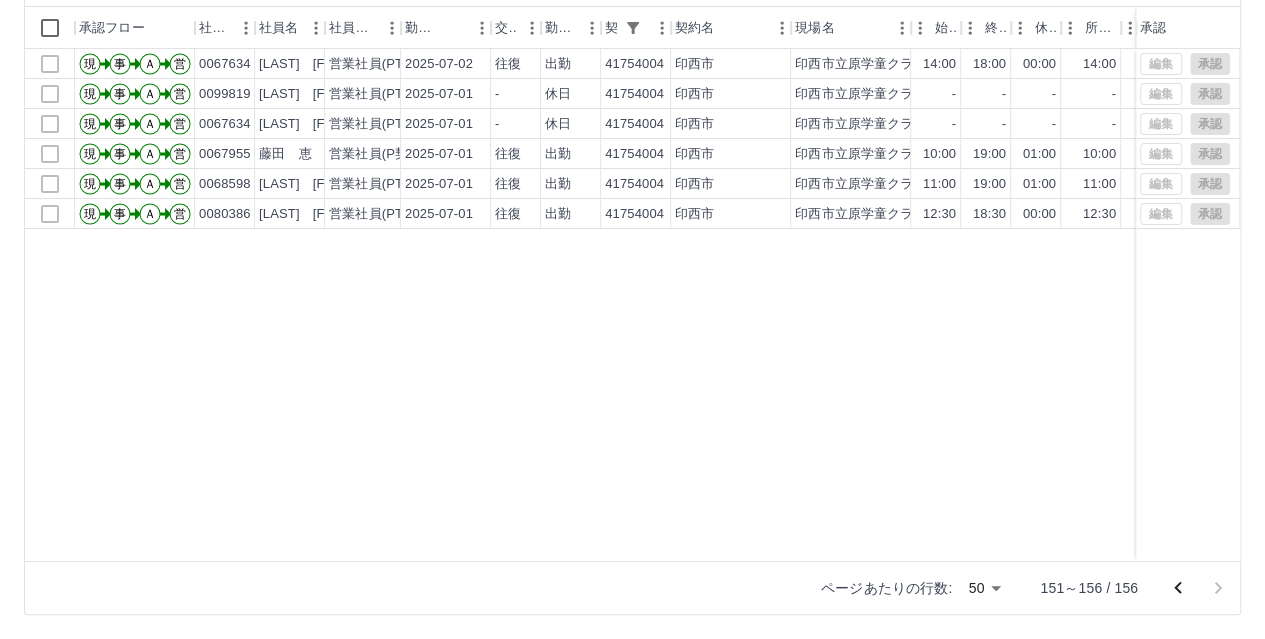 click 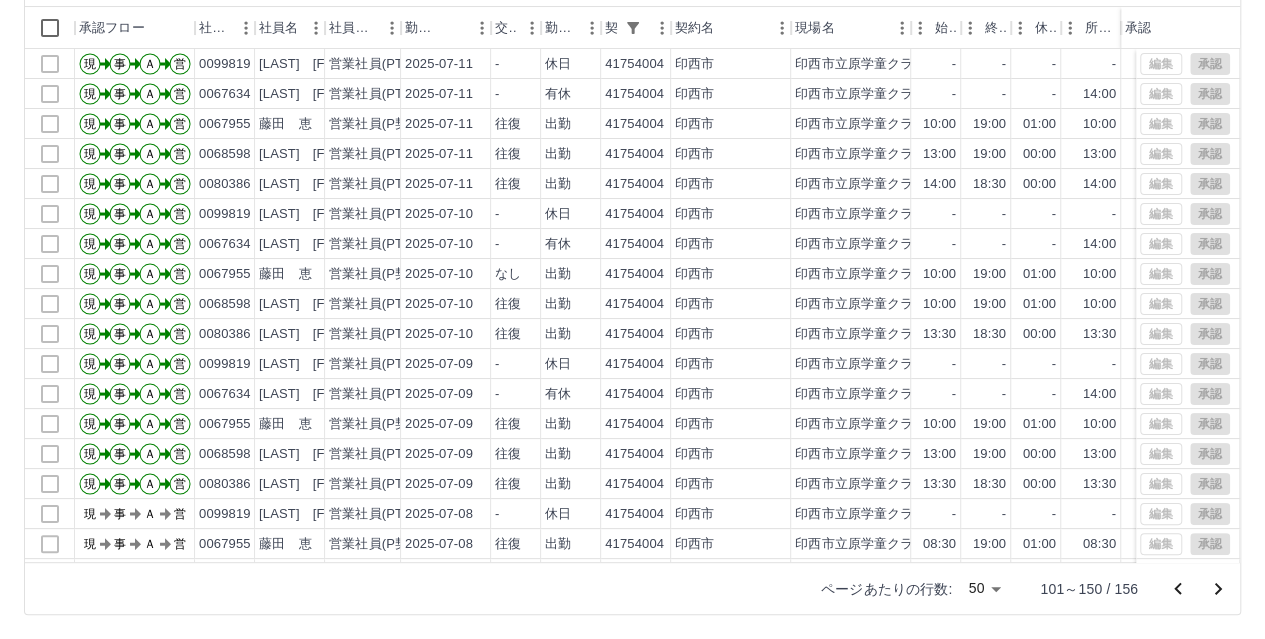 click 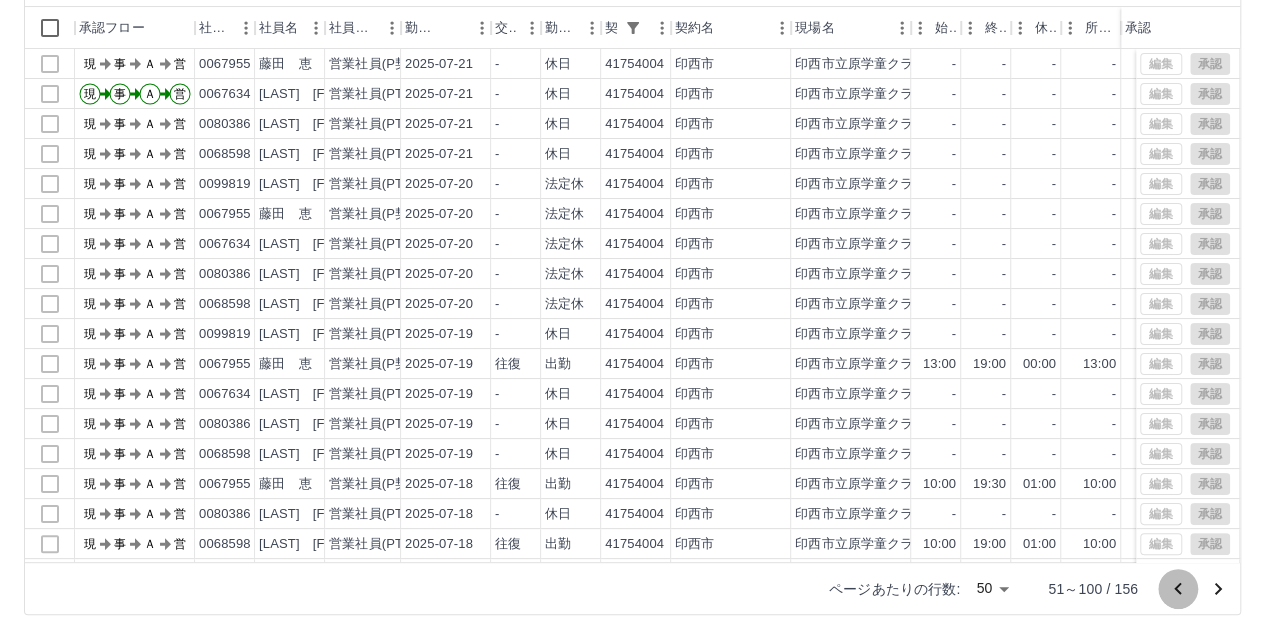 click 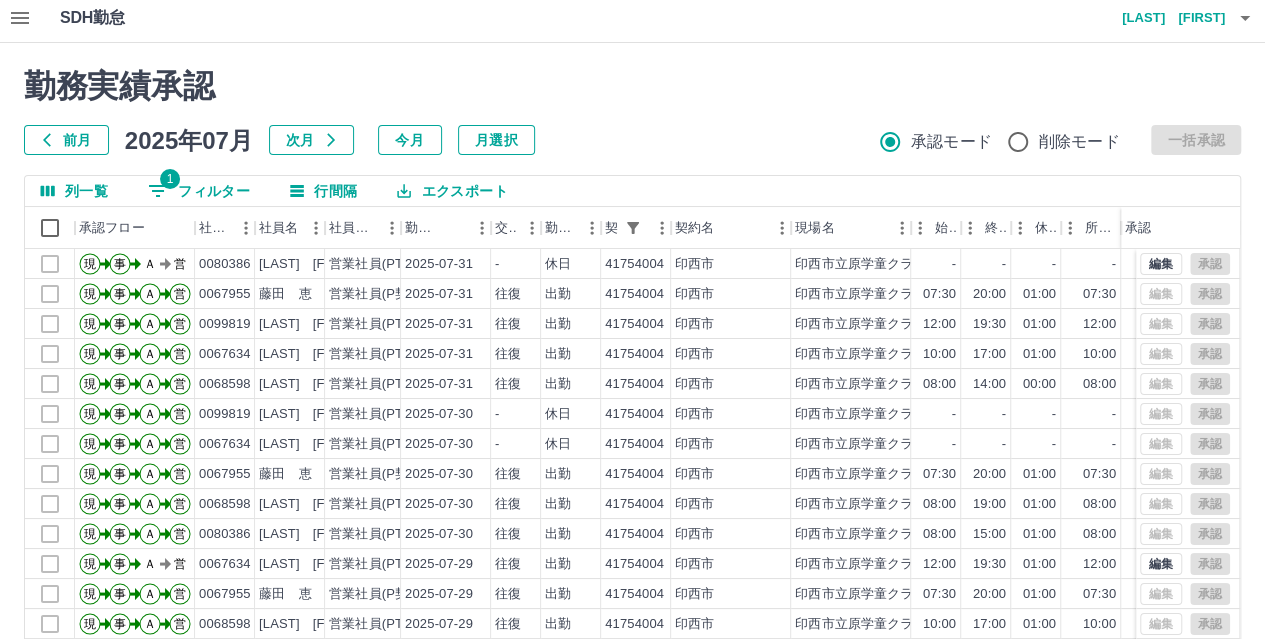 scroll, scrollTop: 6, scrollLeft: 0, axis: vertical 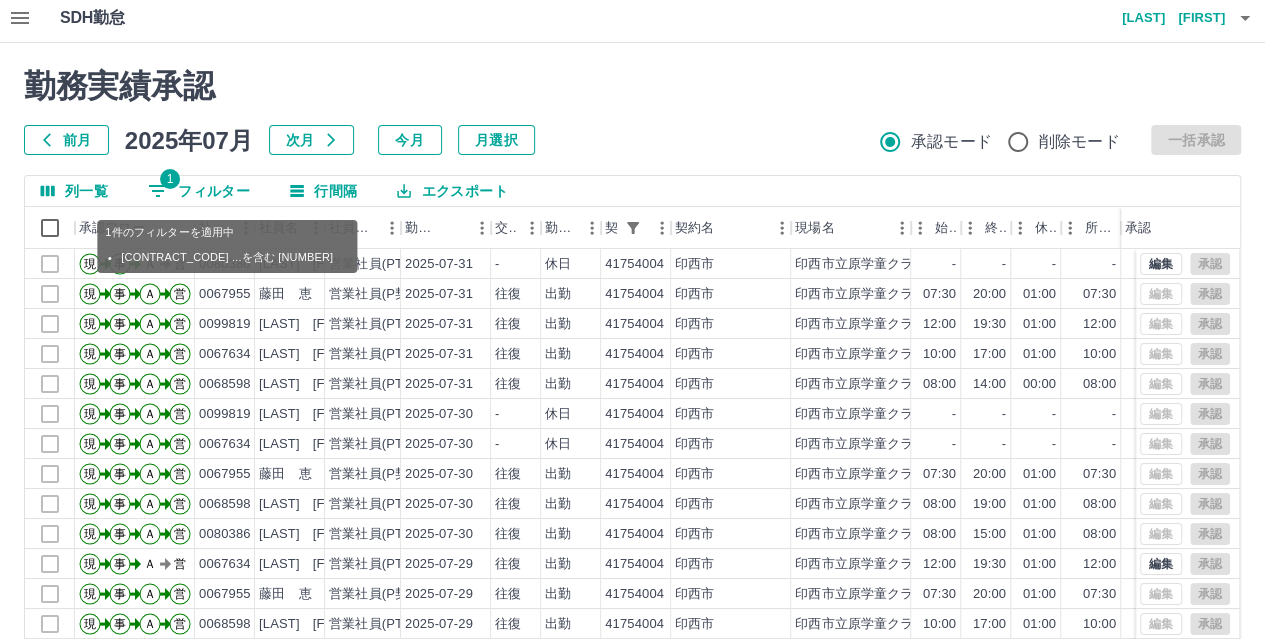 click on "1 フィルター" at bounding box center [199, 191] 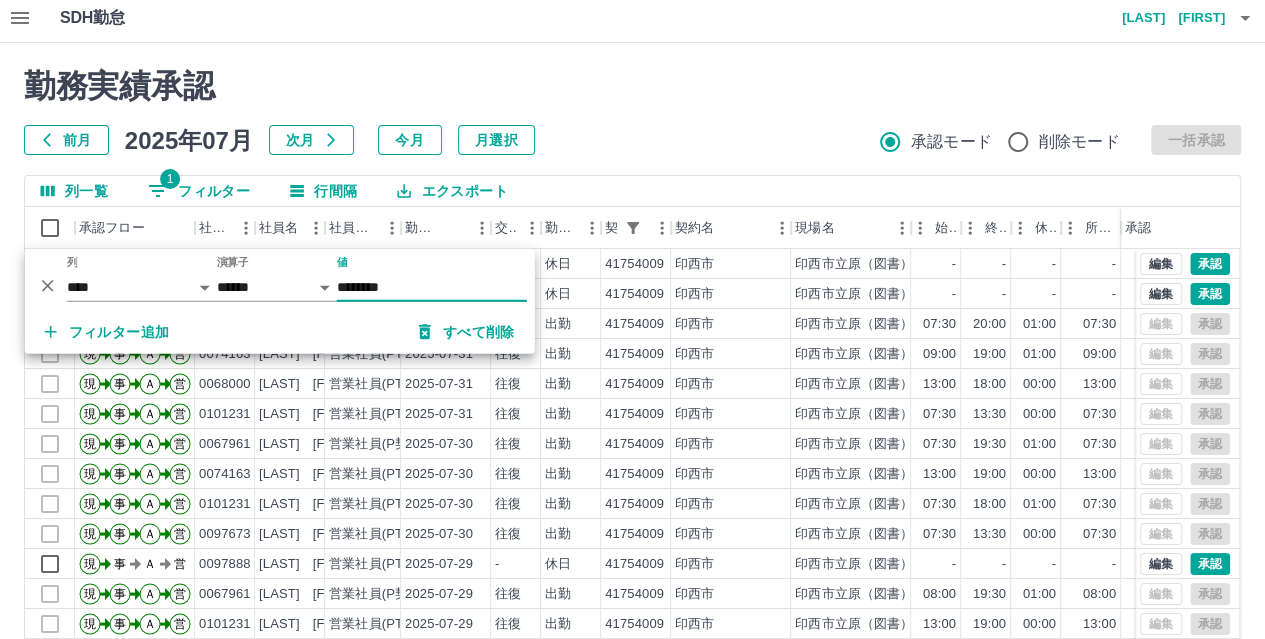 type on "********" 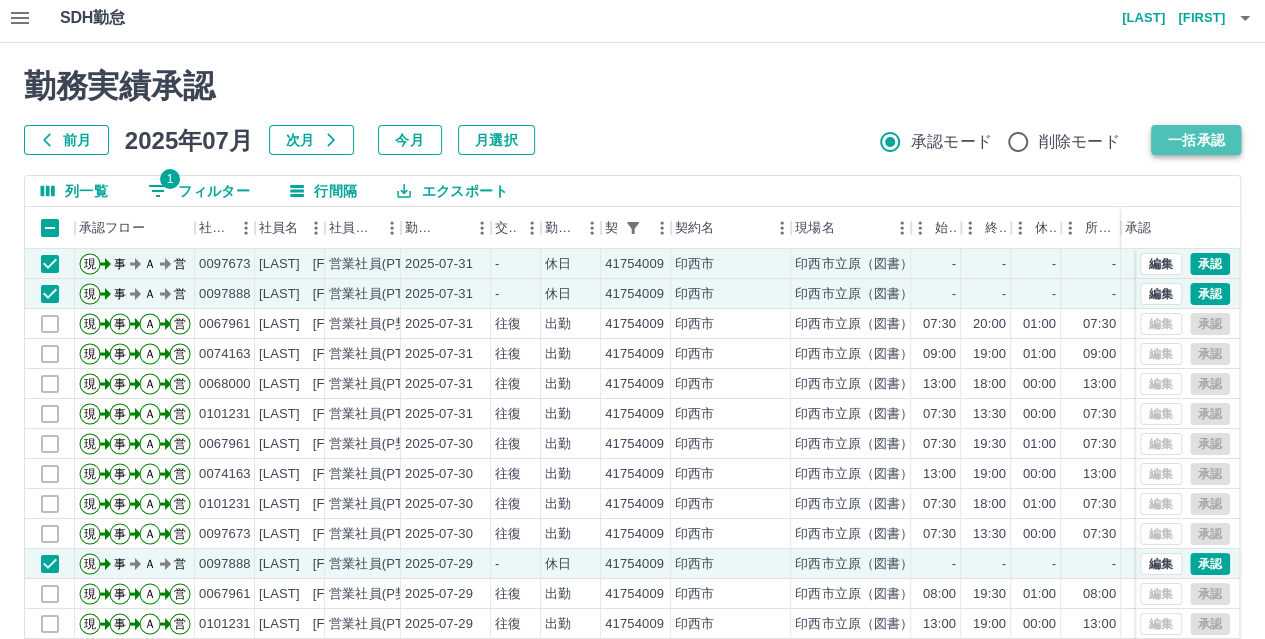 click on "一括承認" at bounding box center [1196, 140] 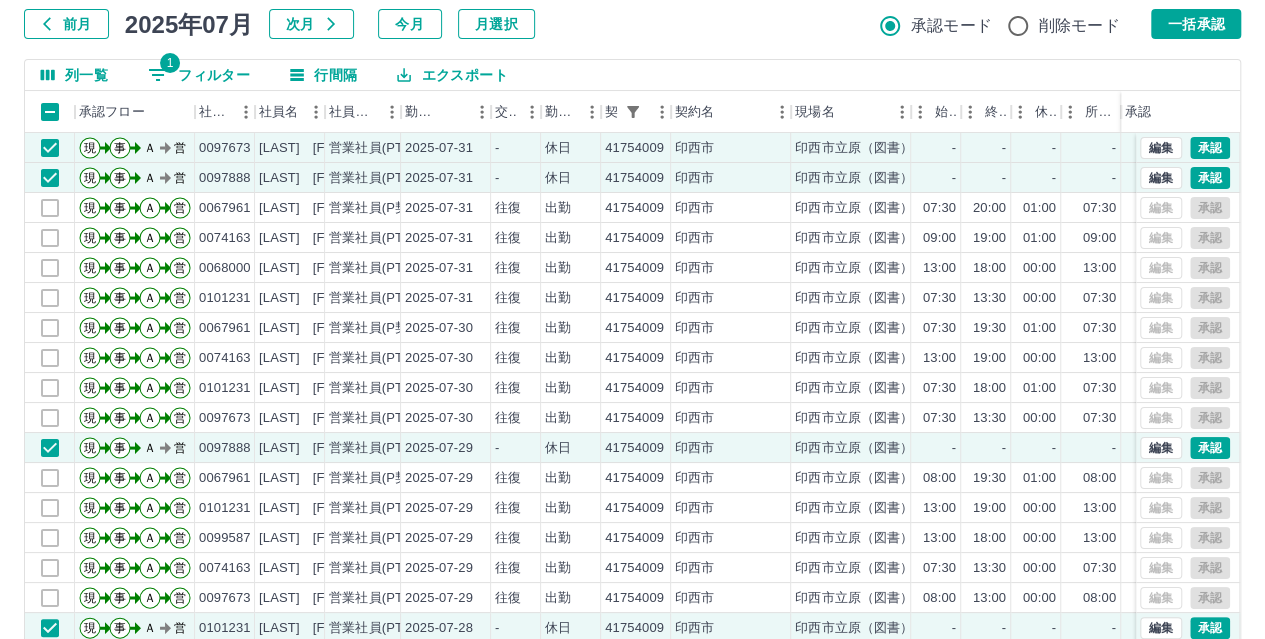 scroll, scrollTop: 206, scrollLeft: 0, axis: vertical 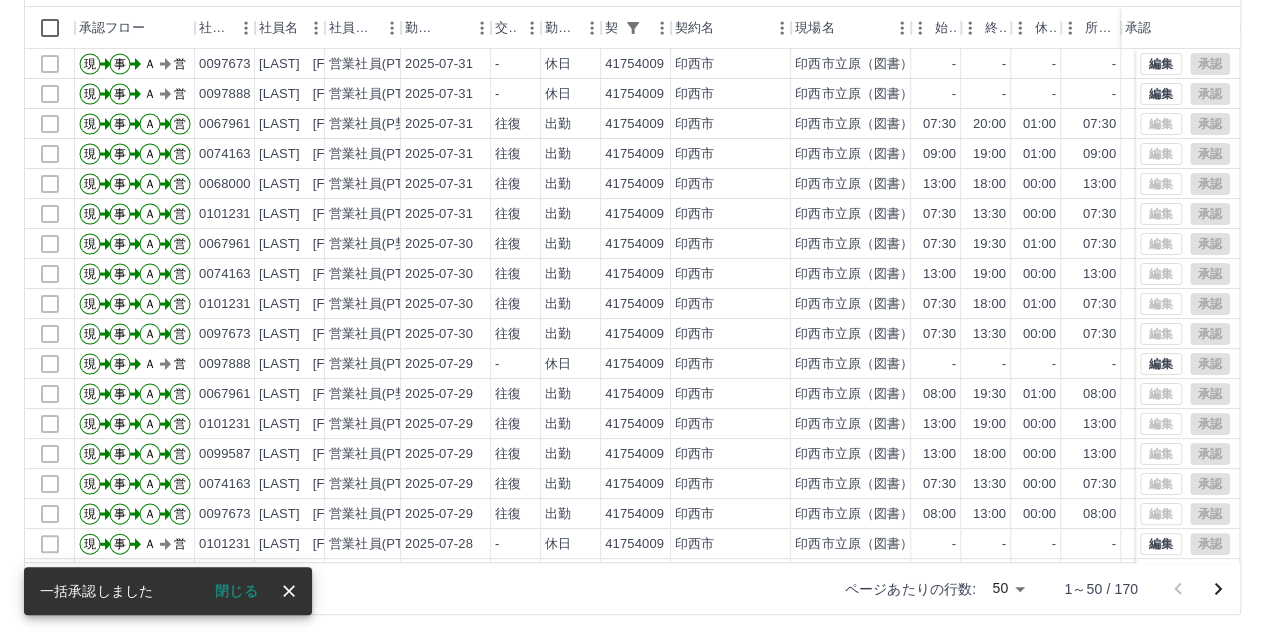 click 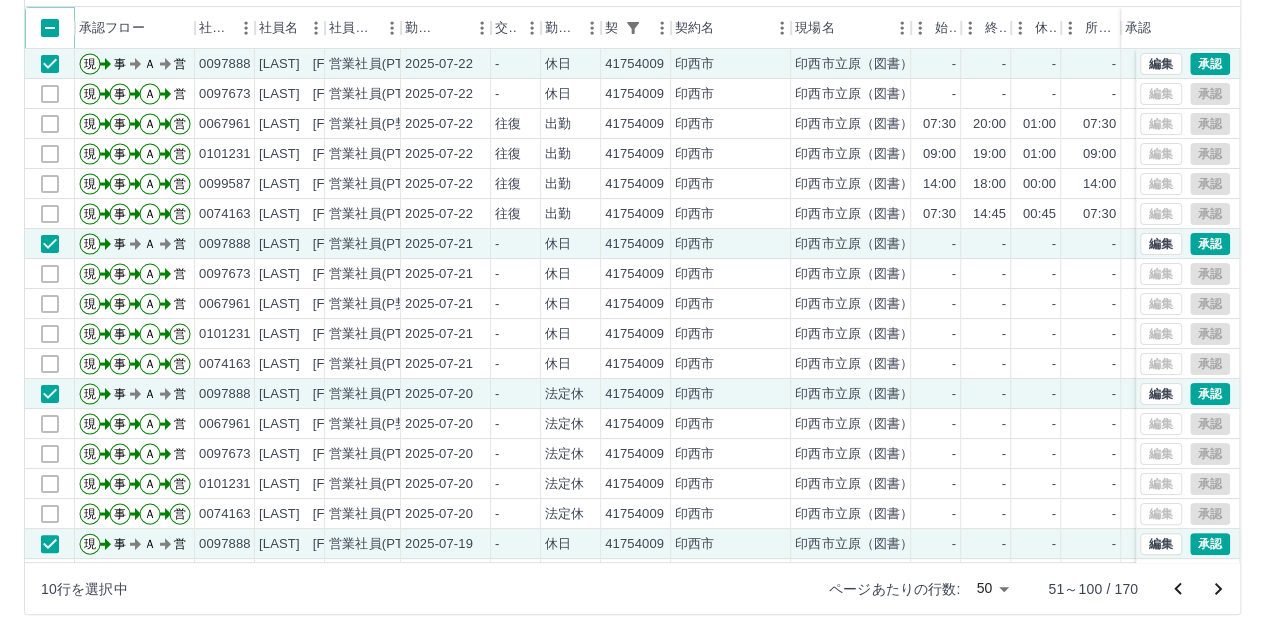 scroll, scrollTop: 75, scrollLeft: 0, axis: vertical 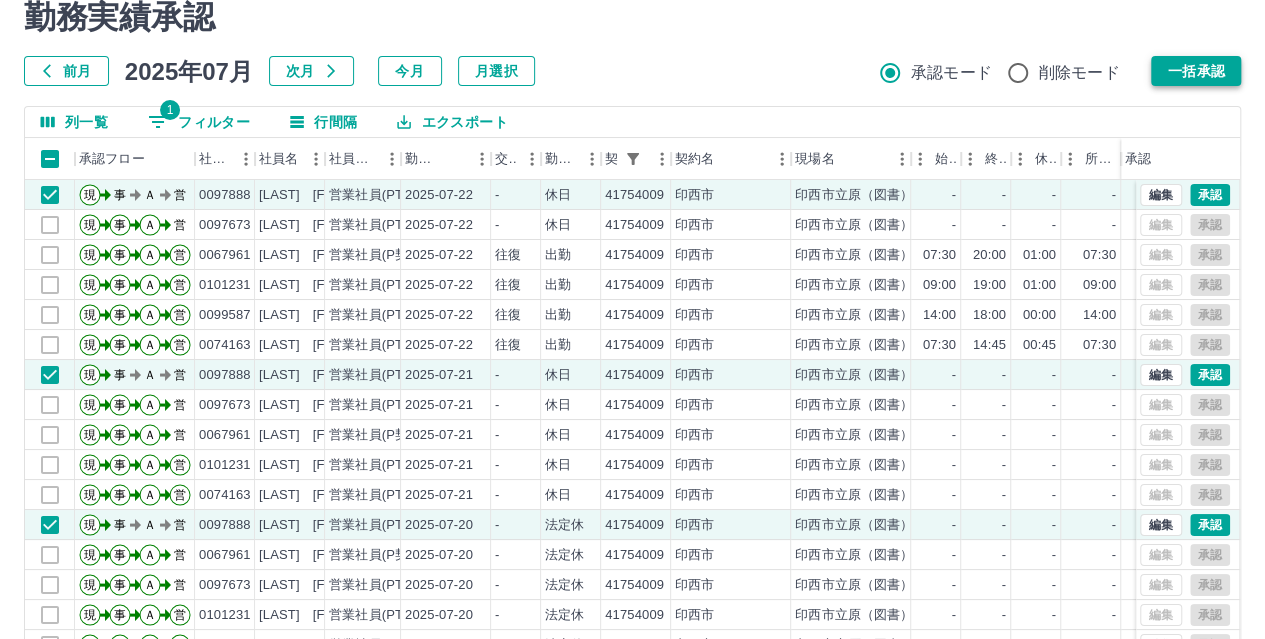 click on "一括承認" at bounding box center (1196, 71) 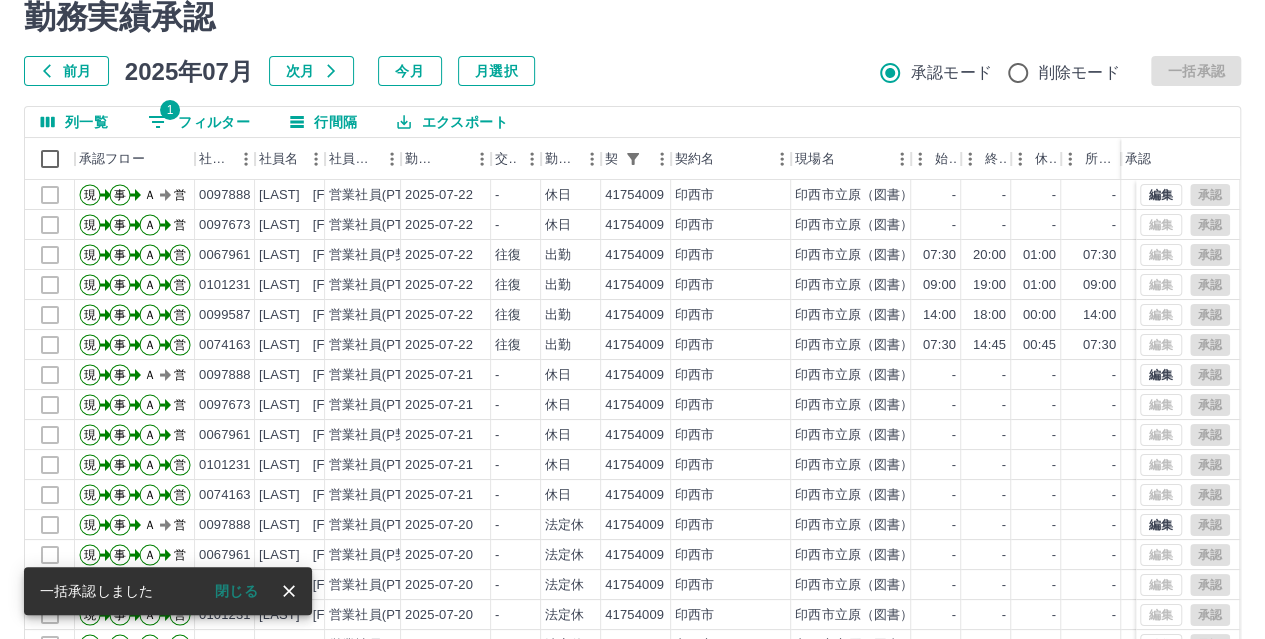 scroll, scrollTop: 206, scrollLeft: 0, axis: vertical 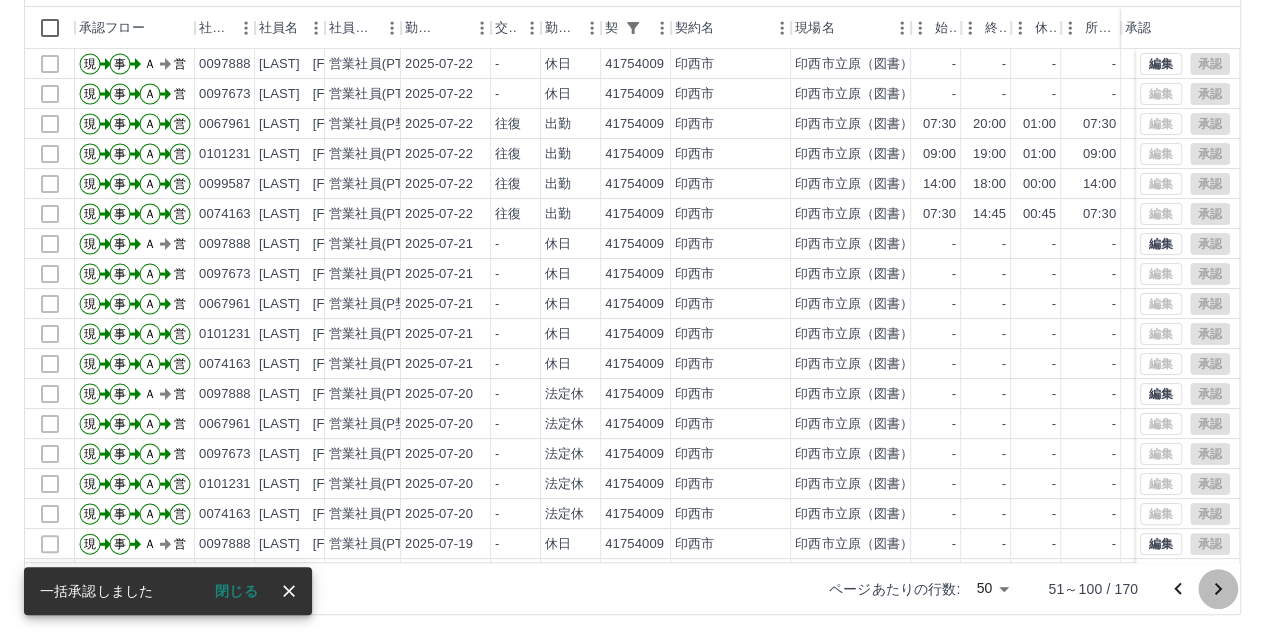 click 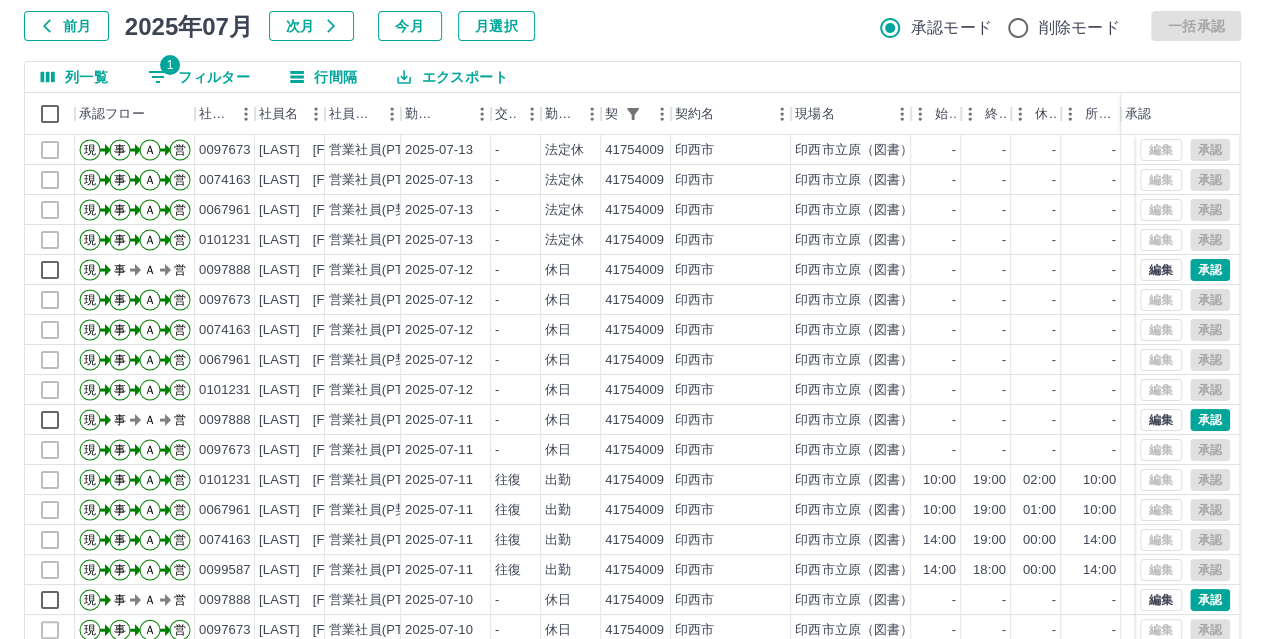 scroll, scrollTop: 116, scrollLeft: 0, axis: vertical 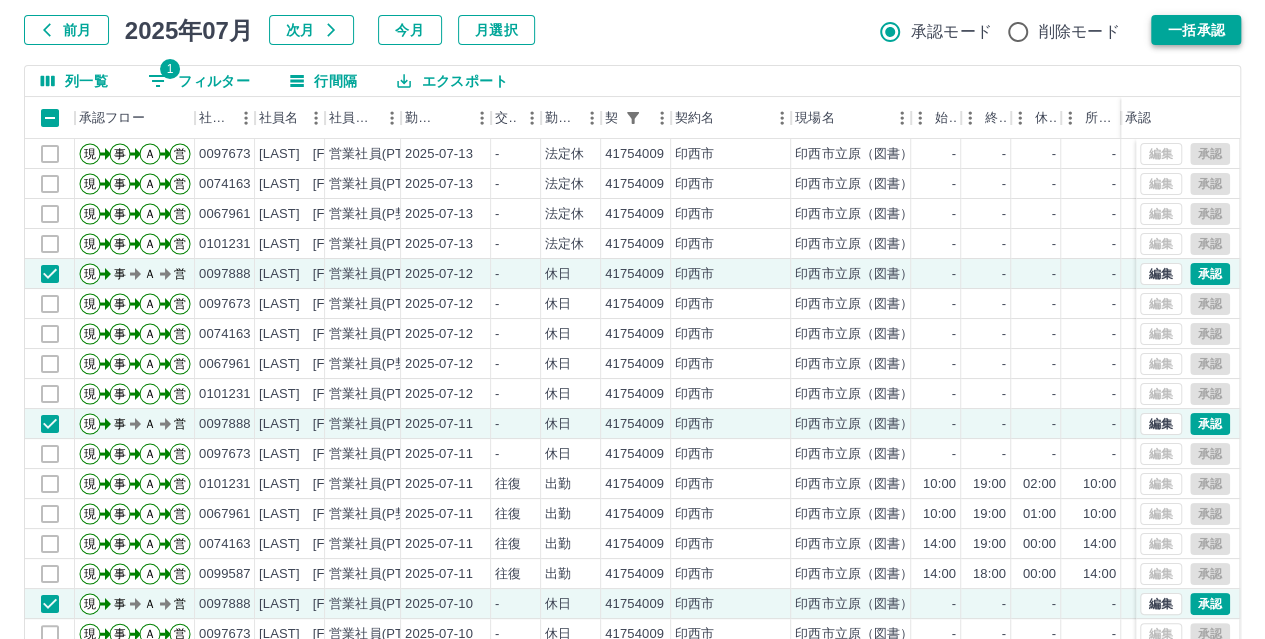 click on "一括承認" at bounding box center [1196, 30] 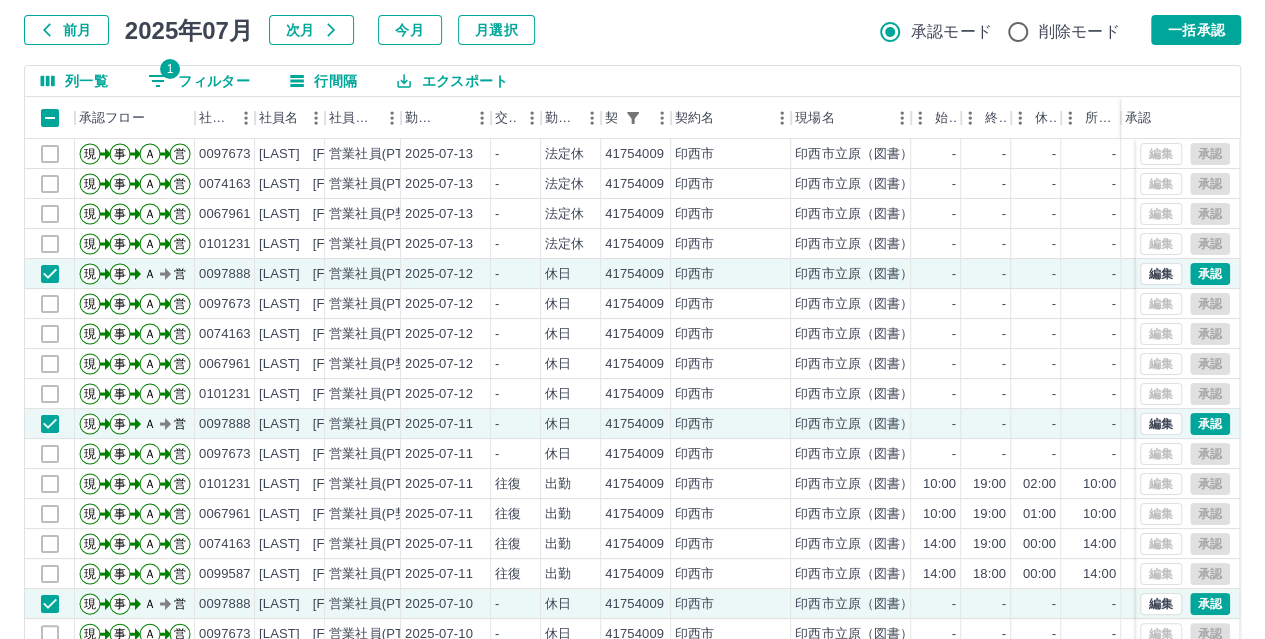 scroll, scrollTop: 206, scrollLeft: 0, axis: vertical 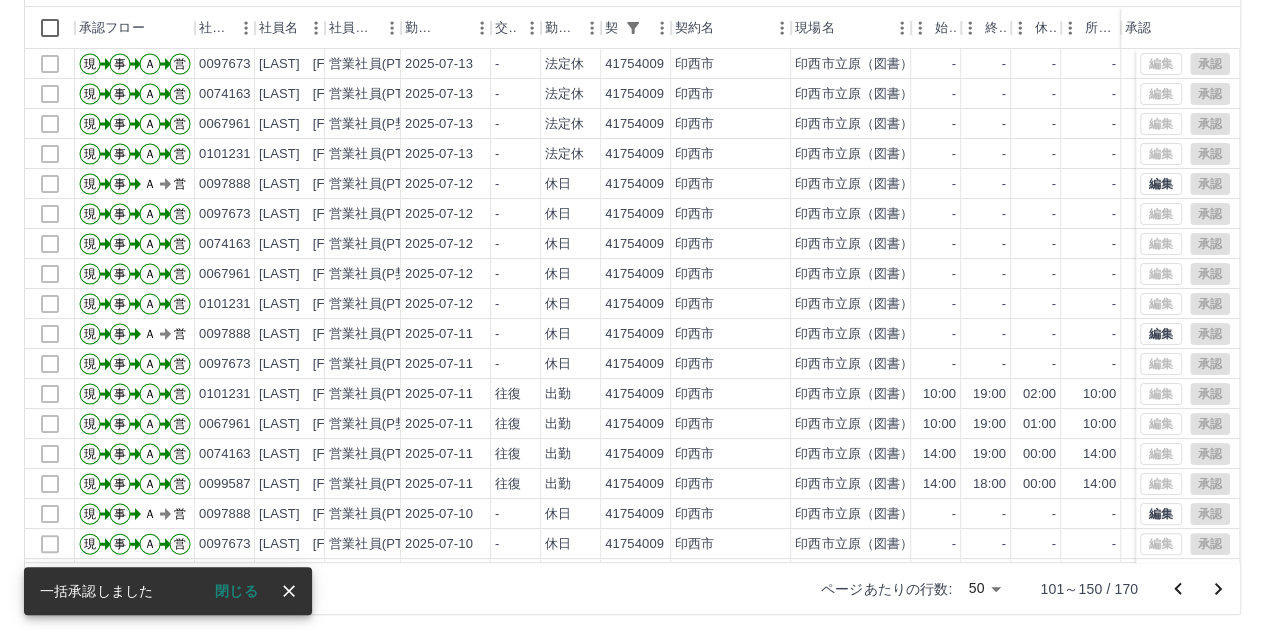 click 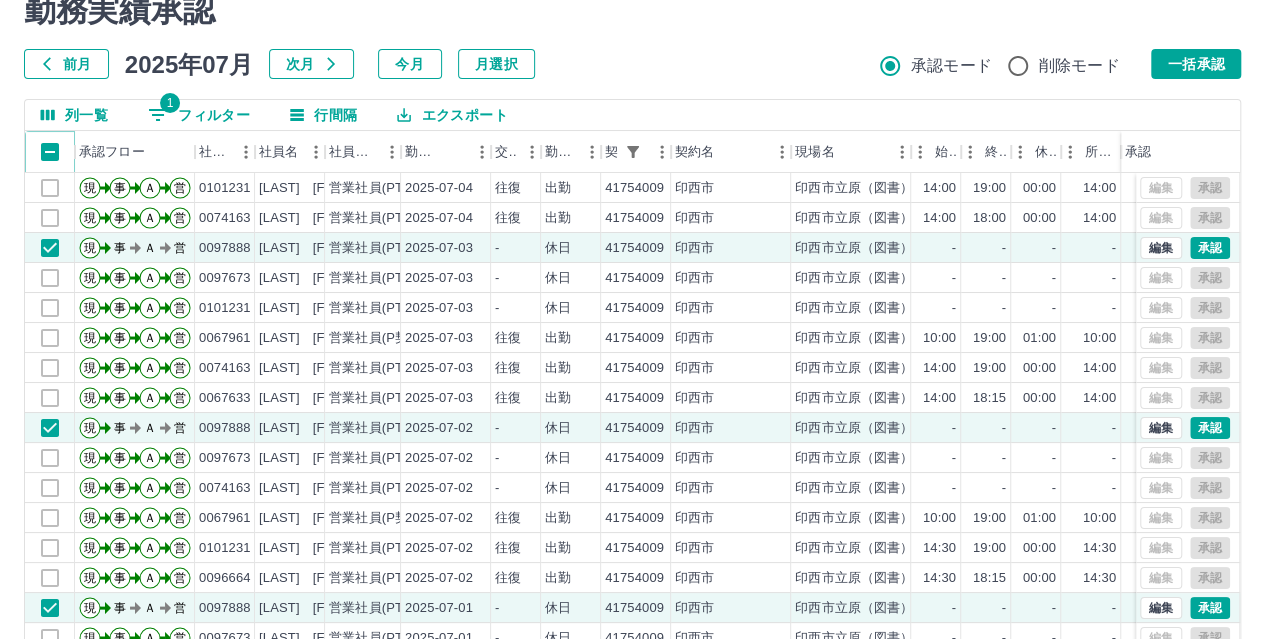 scroll, scrollTop: 80, scrollLeft: 0, axis: vertical 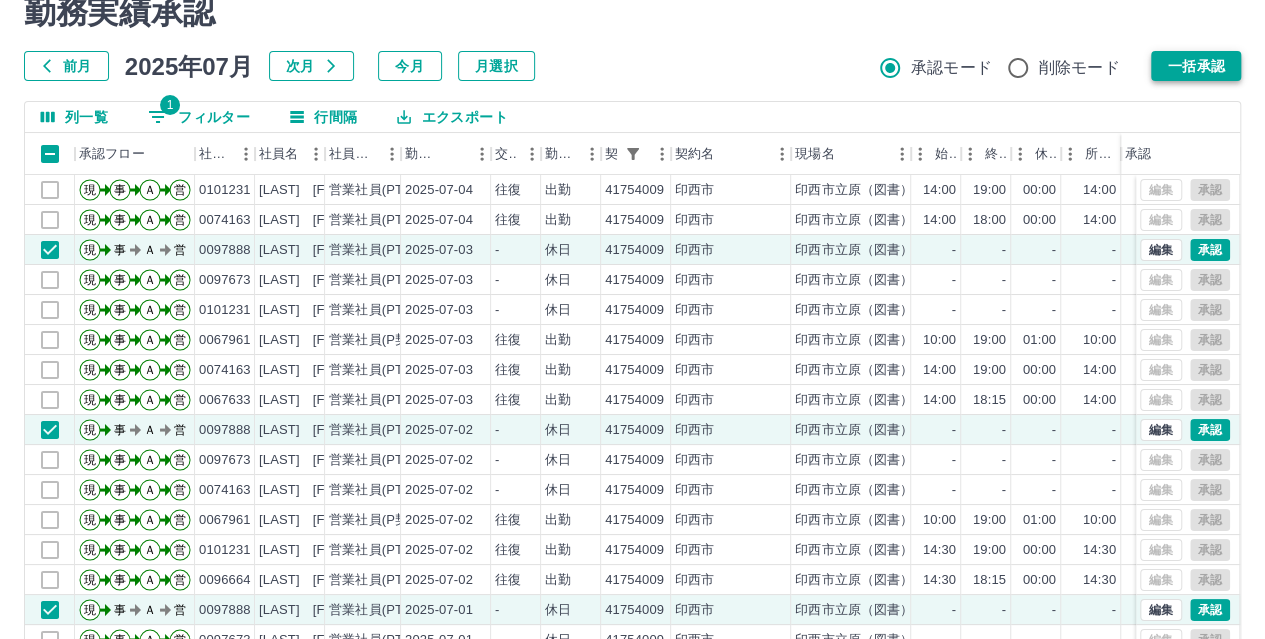 click on "一括承認" at bounding box center [1196, 66] 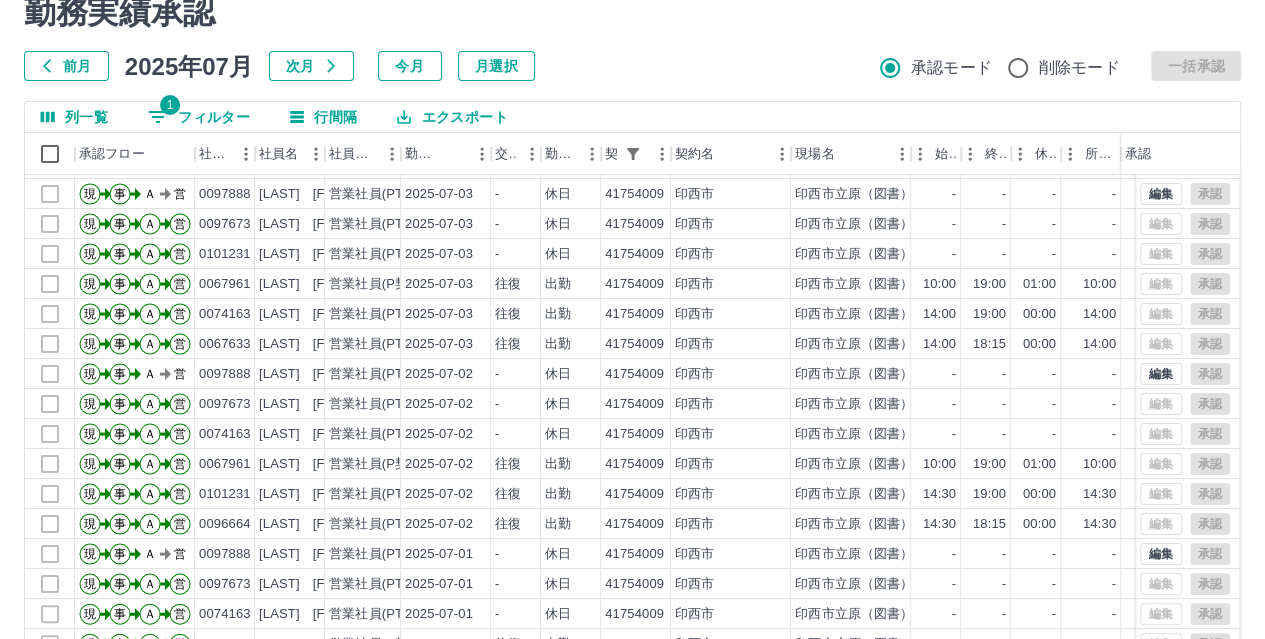 scroll, scrollTop: 101, scrollLeft: 0, axis: vertical 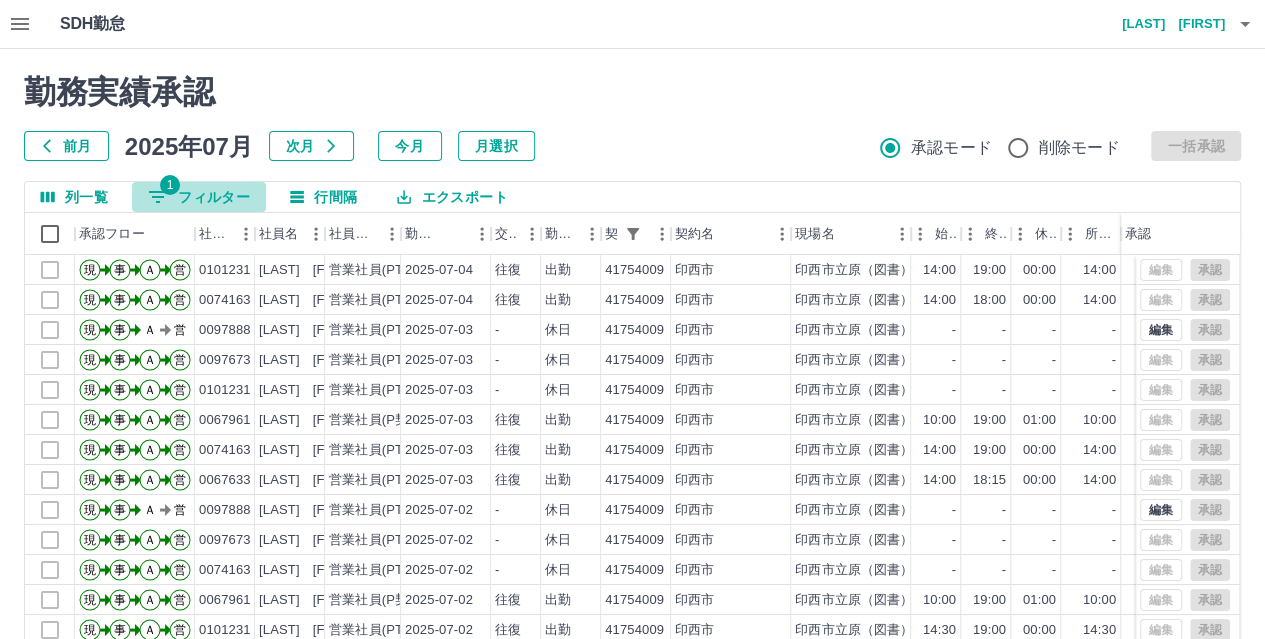 click on "1" at bounding box center (170, 185) 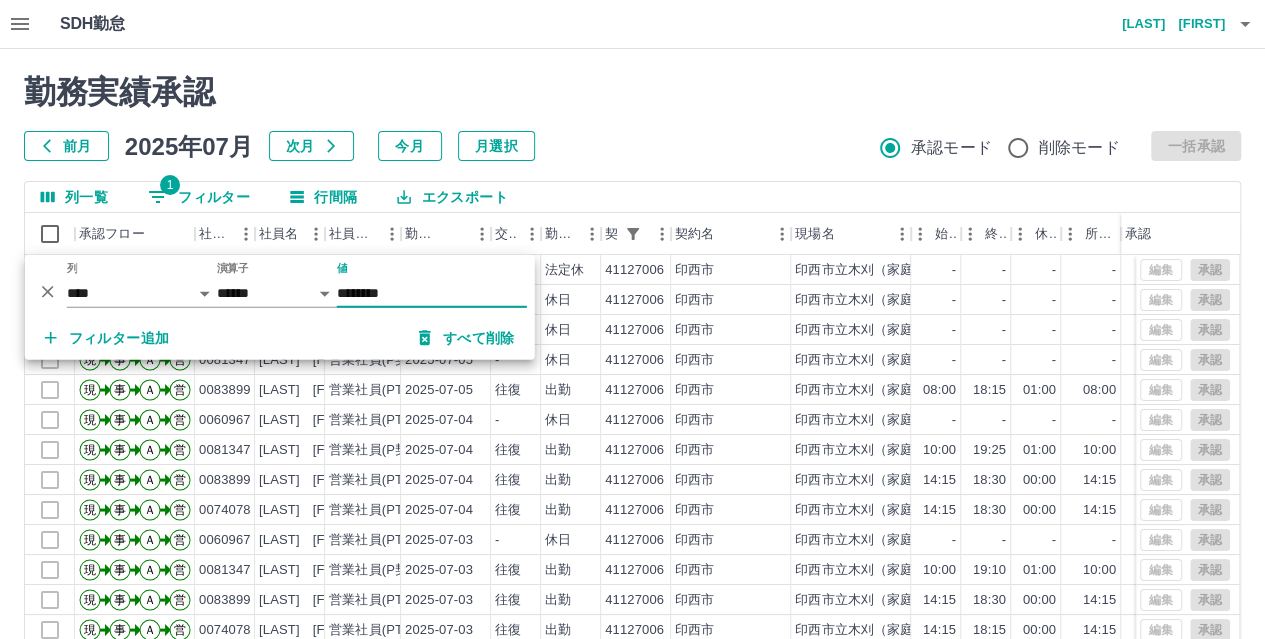 type on "********" 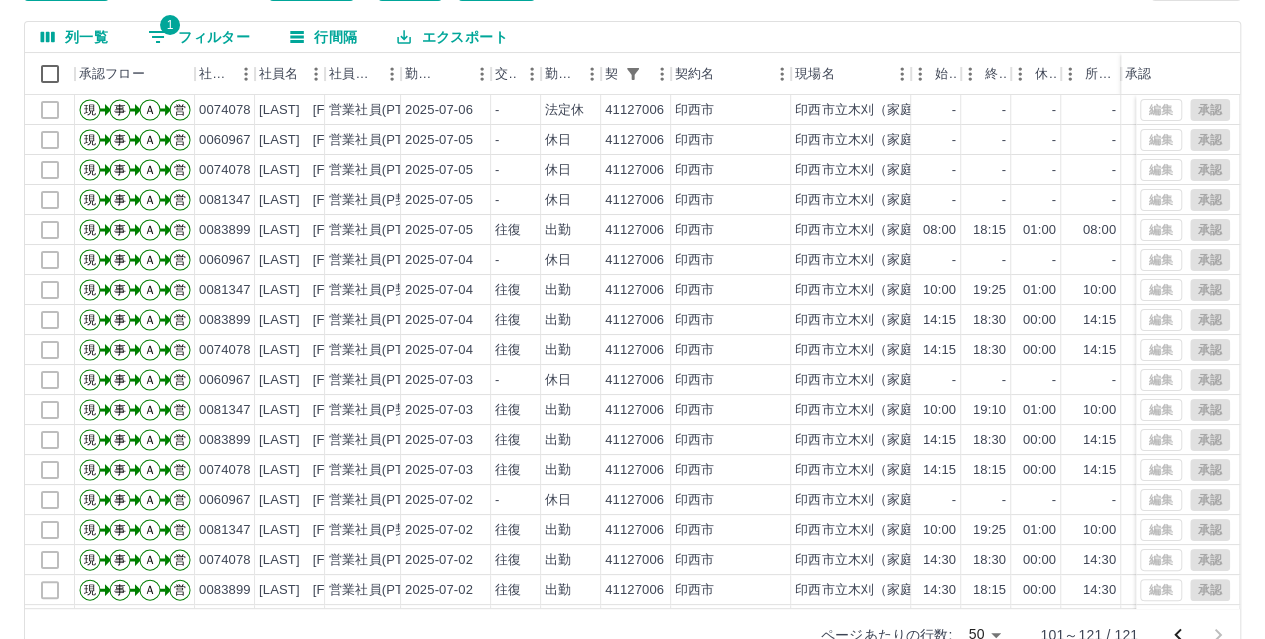 scroll, scrollTop: 206, scrollLeft: 0, axis: vertical 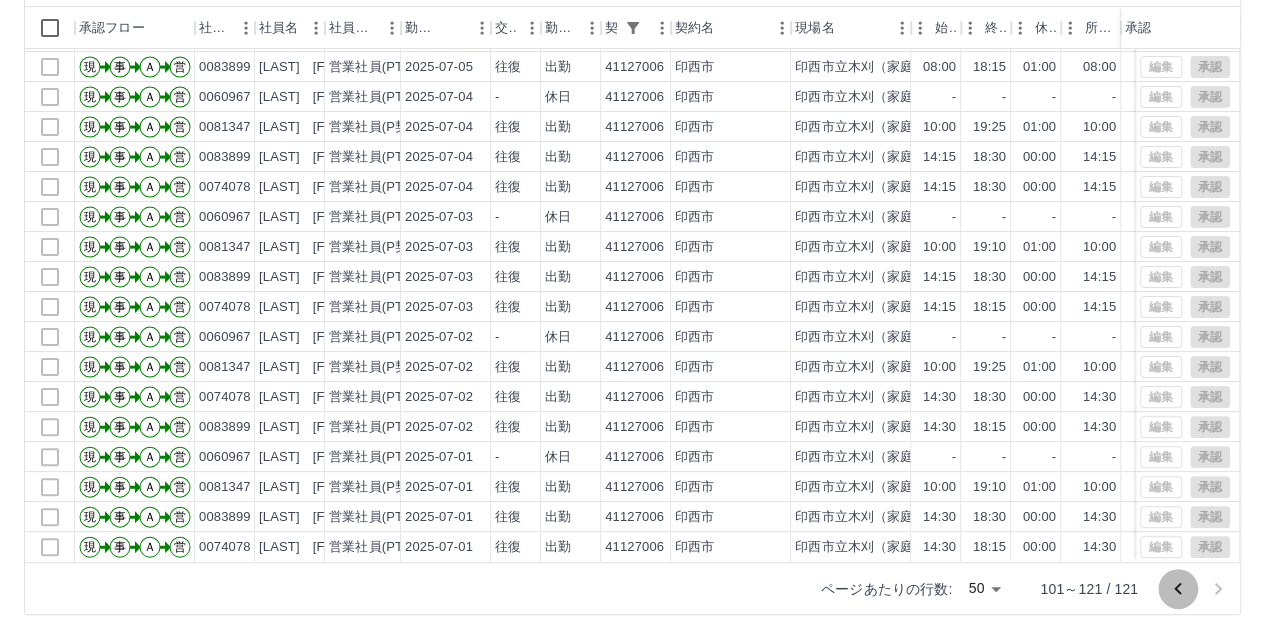 click 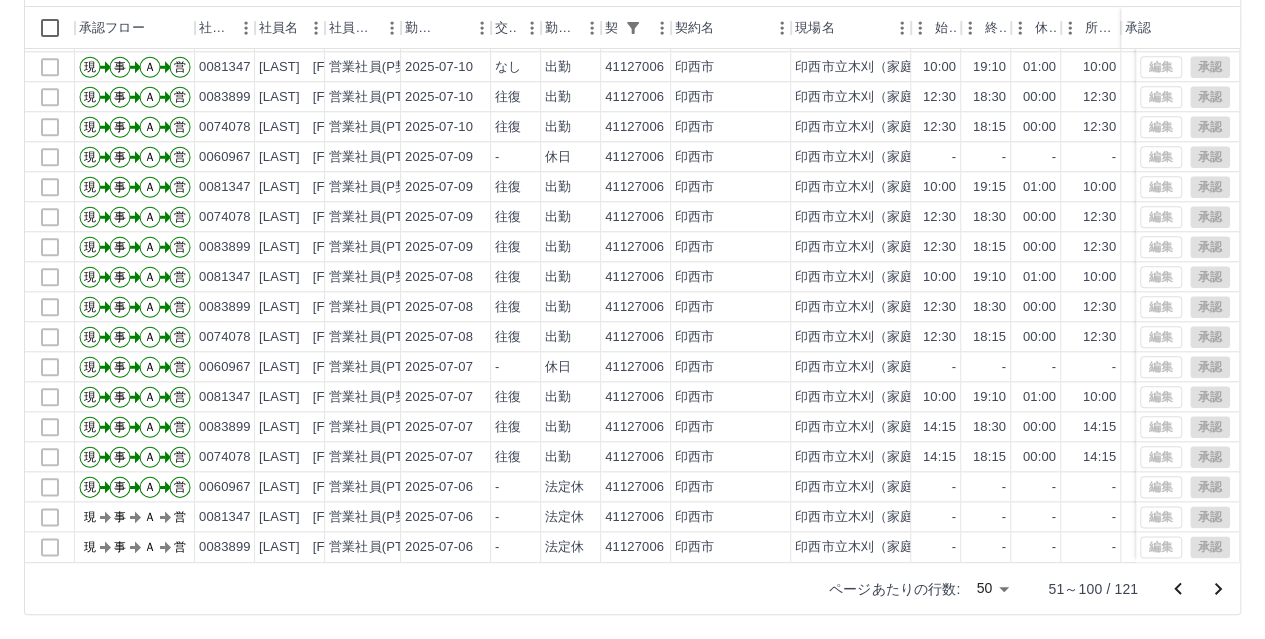 scroll, scrollTop: 1001, scrollLeft: 0, axis: vertical 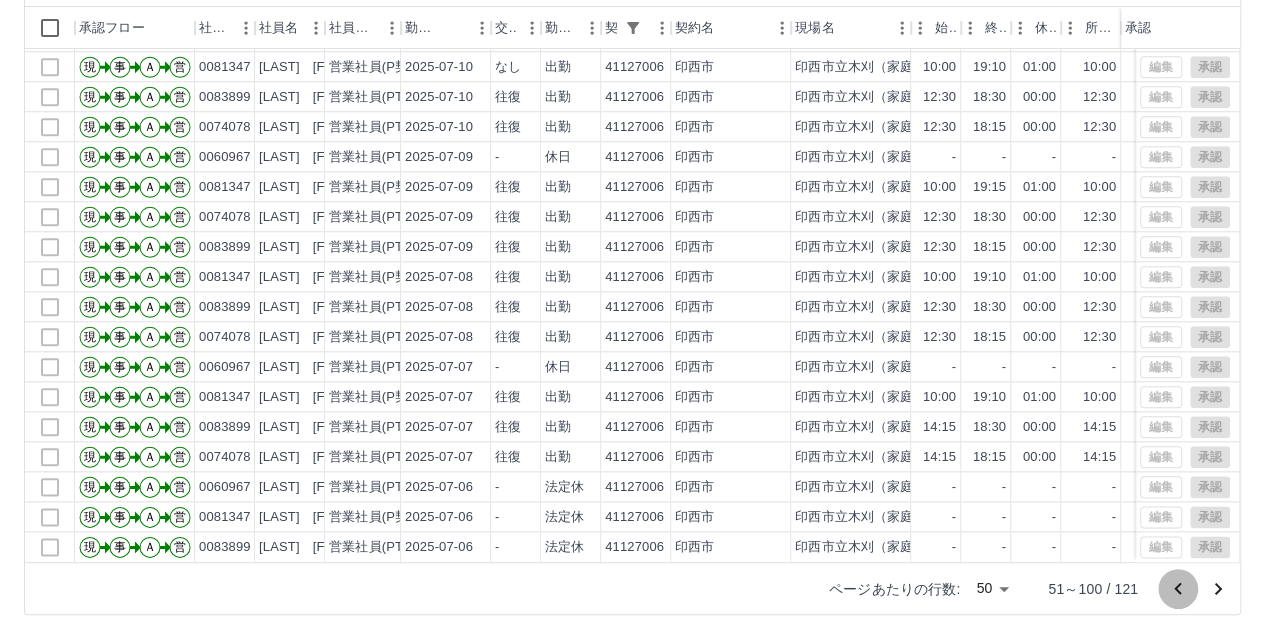click 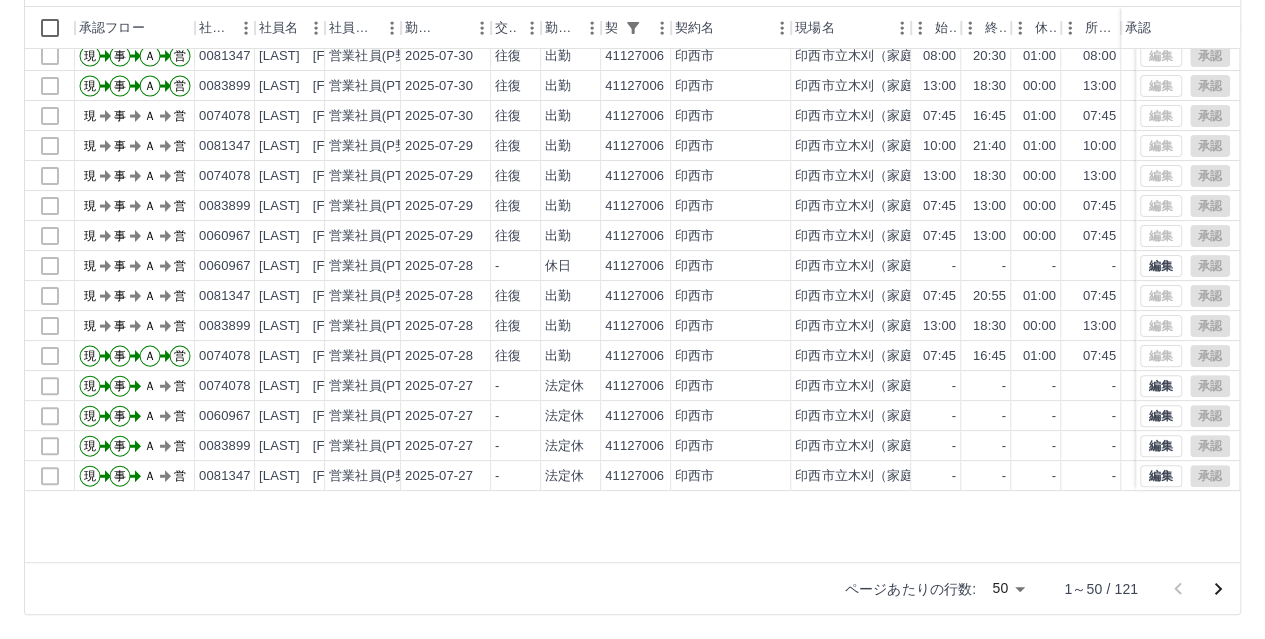 scroll, scrollTop: 0, scrollLeft: 0, axis: both 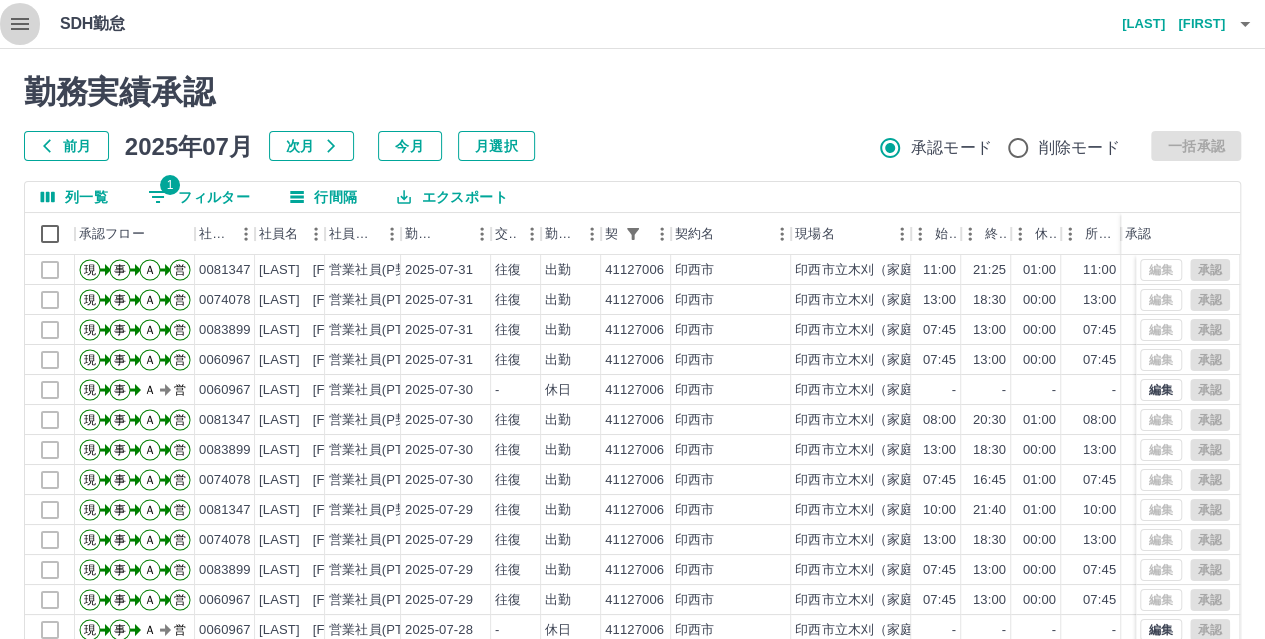 click 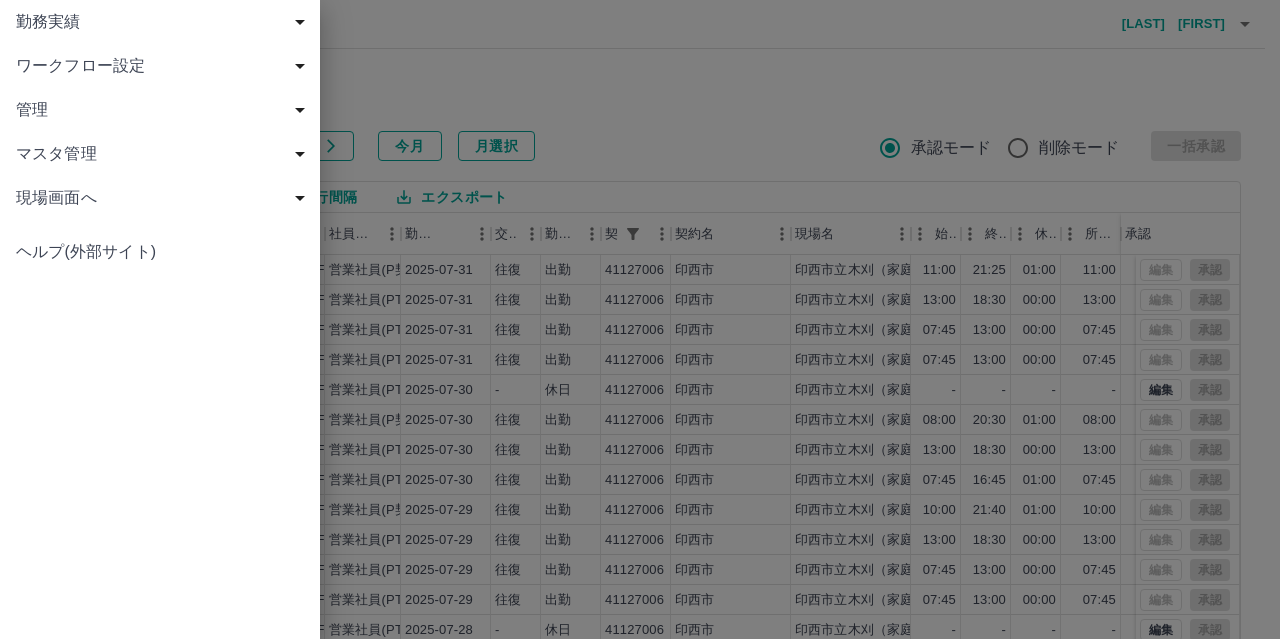 click on "勤務実績" at bounding box center [164, 22] 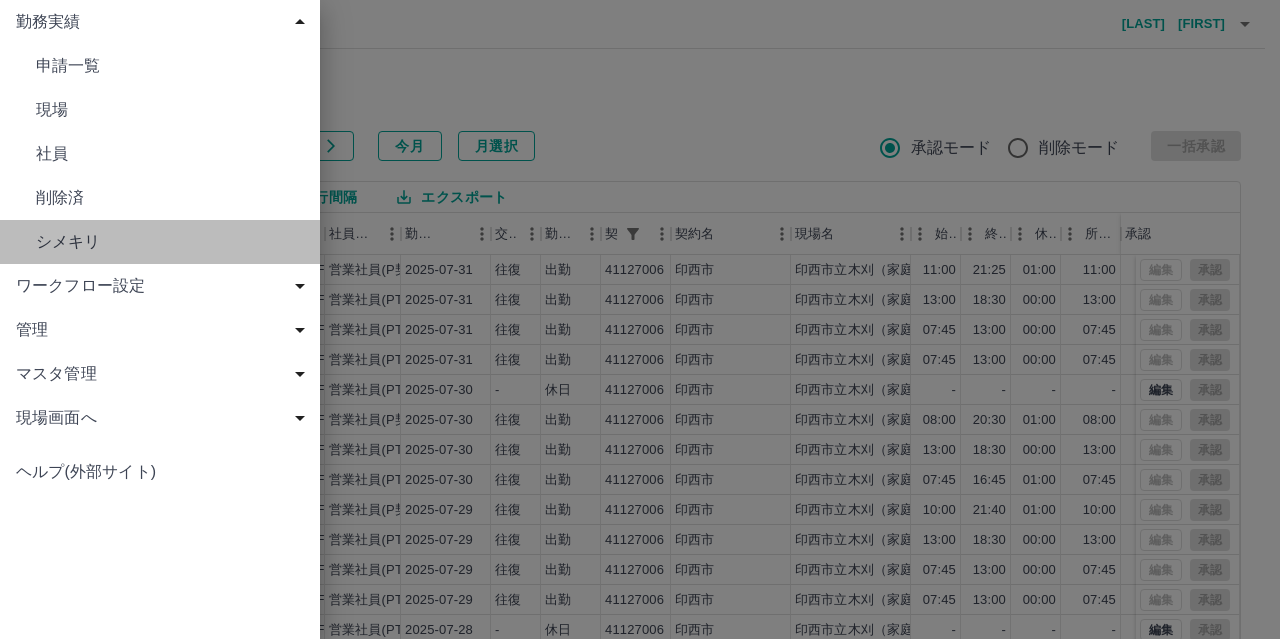 click on "シメキリ" at bounding box center [170, 242] 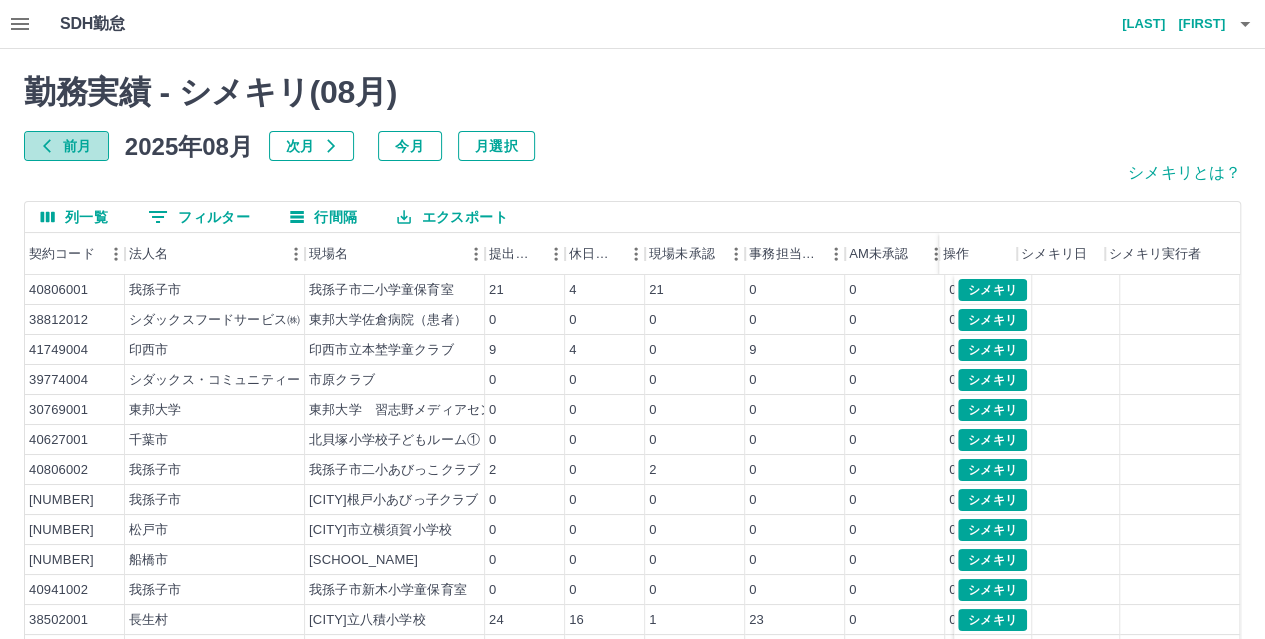 click on "前月" at bounding box center (66, 146) 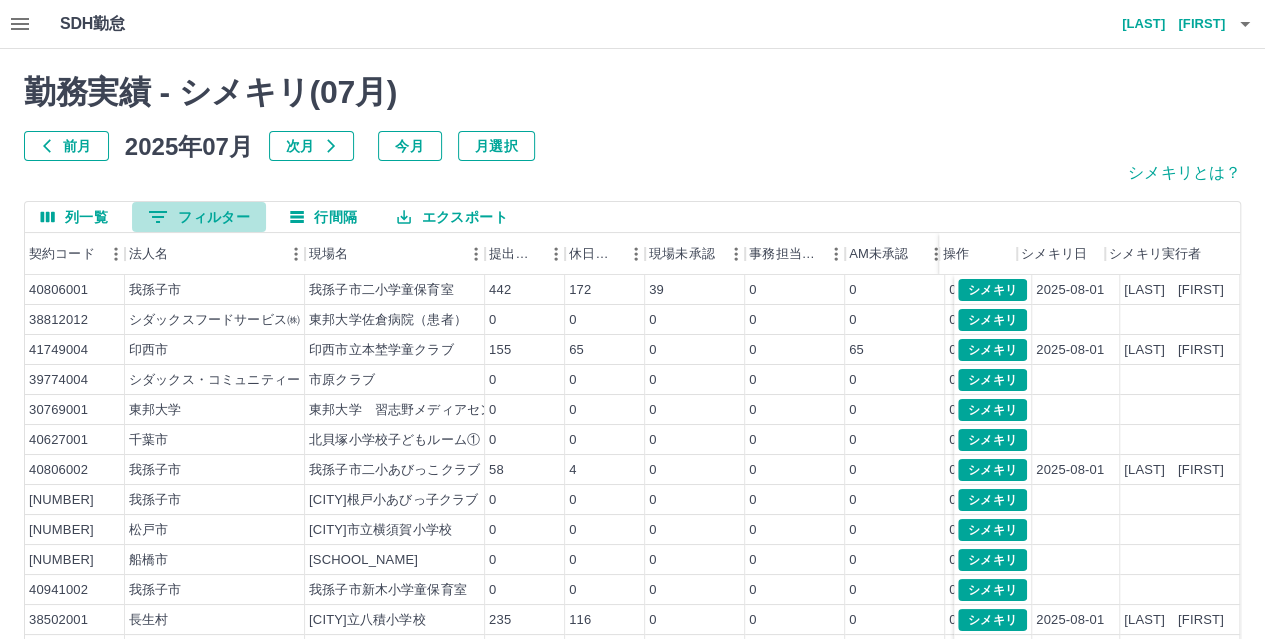 click on "0 フィルター" at bounding box center (199, 217) 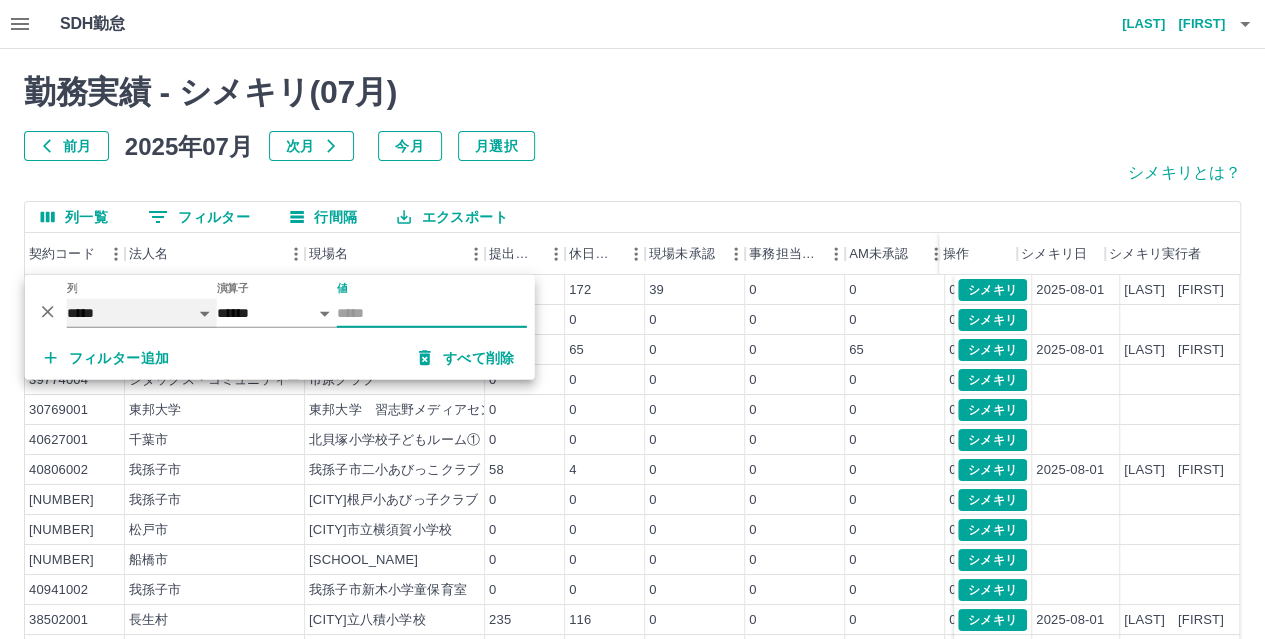 click on "***** *** ***" at bounding box center [142, 313] 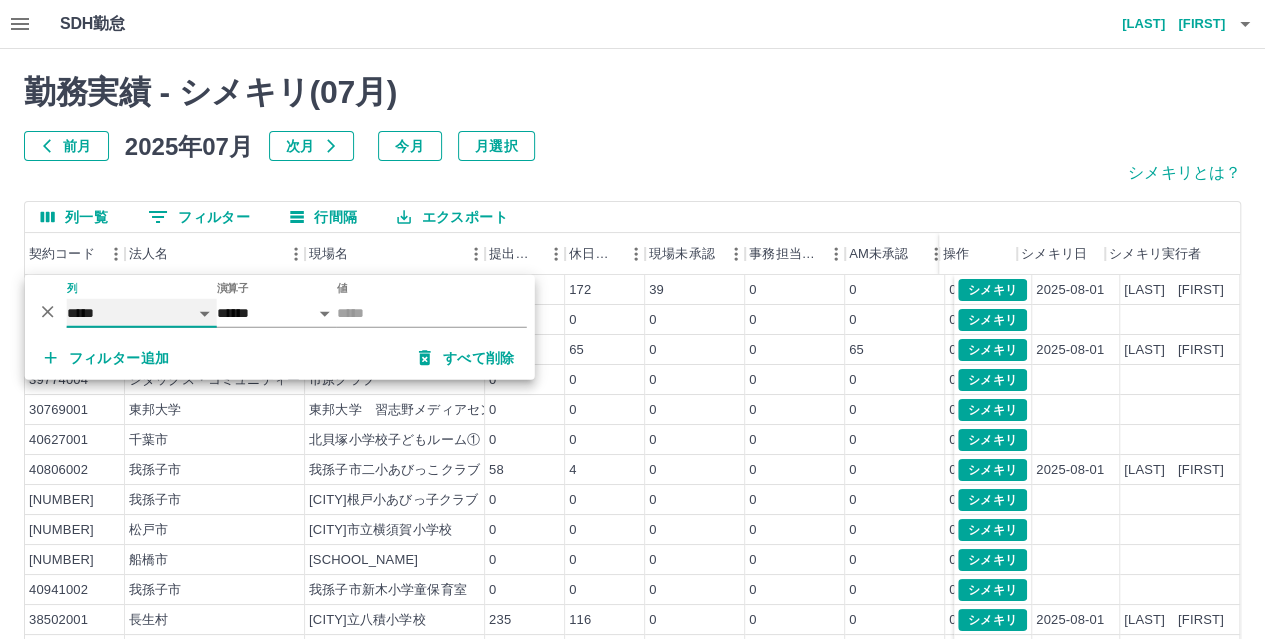 click on "***** *** ***" at bounding box center [142, 313] 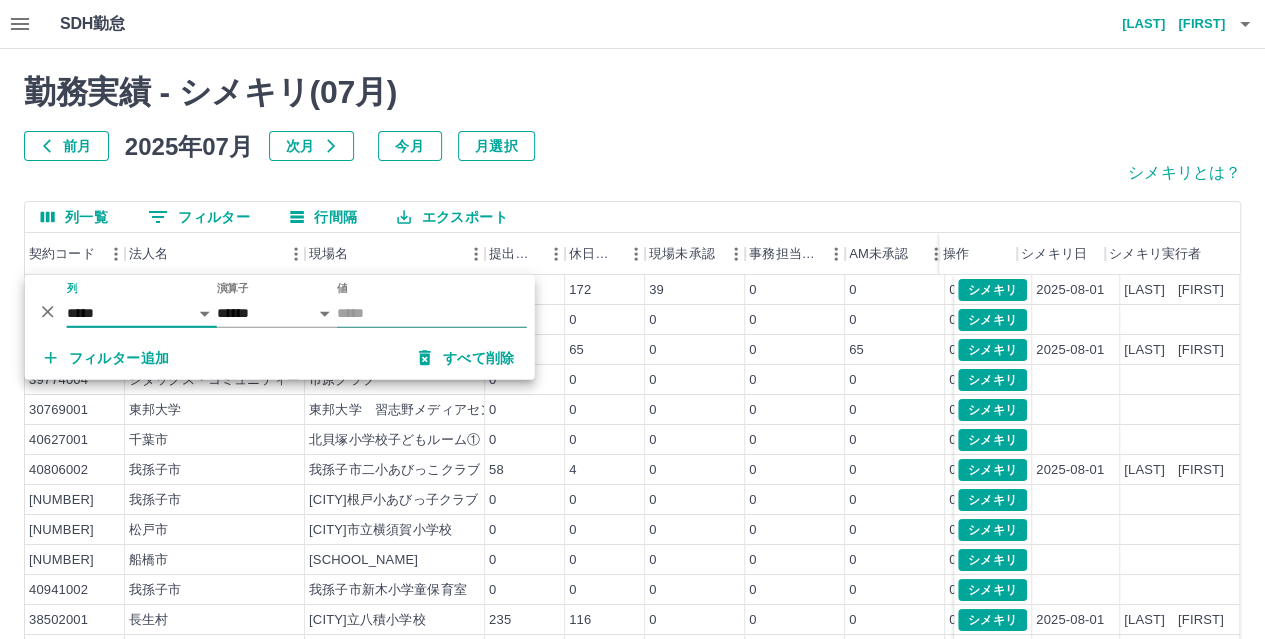 click on "値" at bounding box center (432, 313) 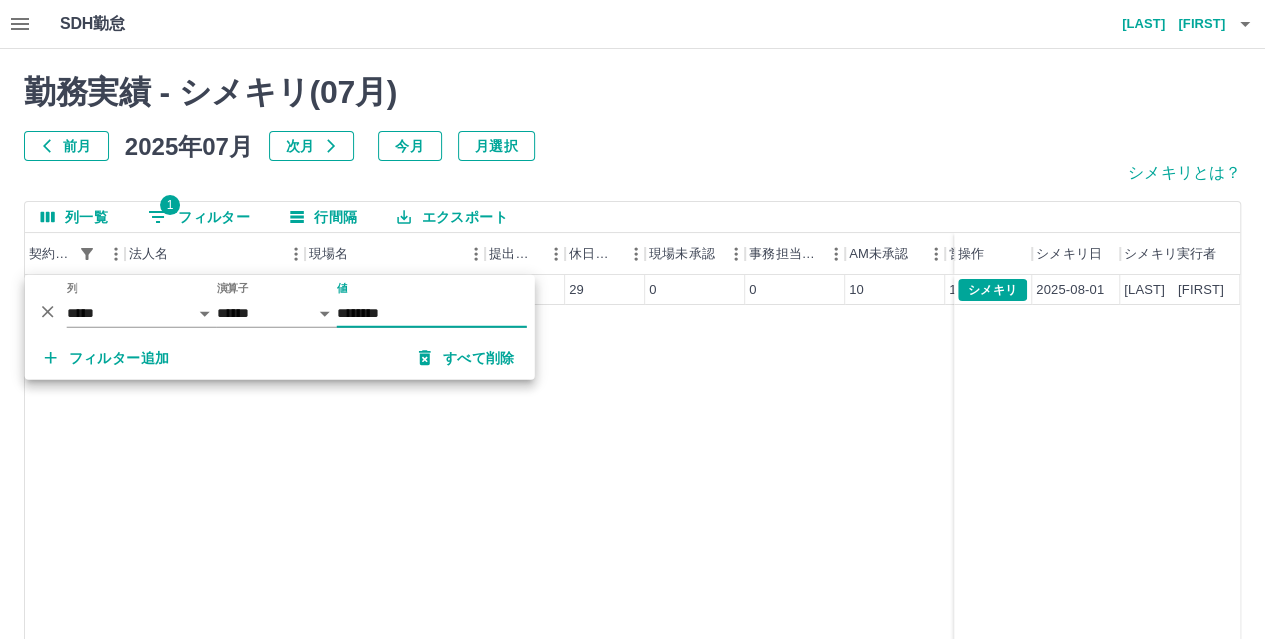type on "********" 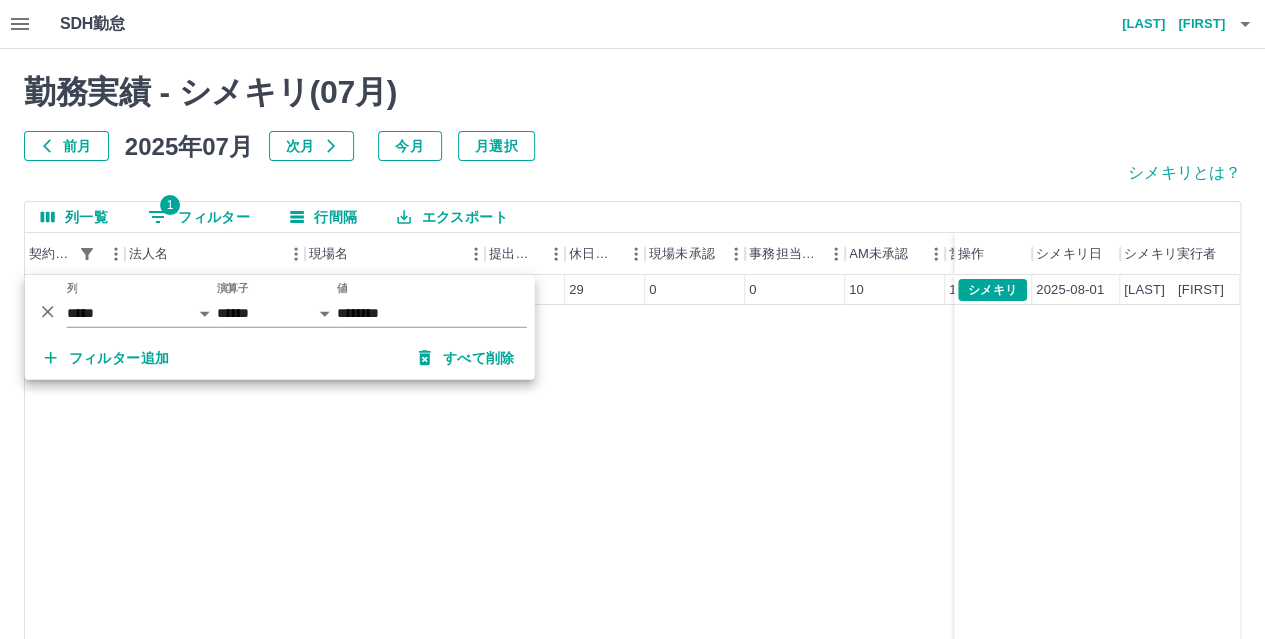 click on "勤務実績 - シメキリ( 07 月)" at bounding box center [632, 92] 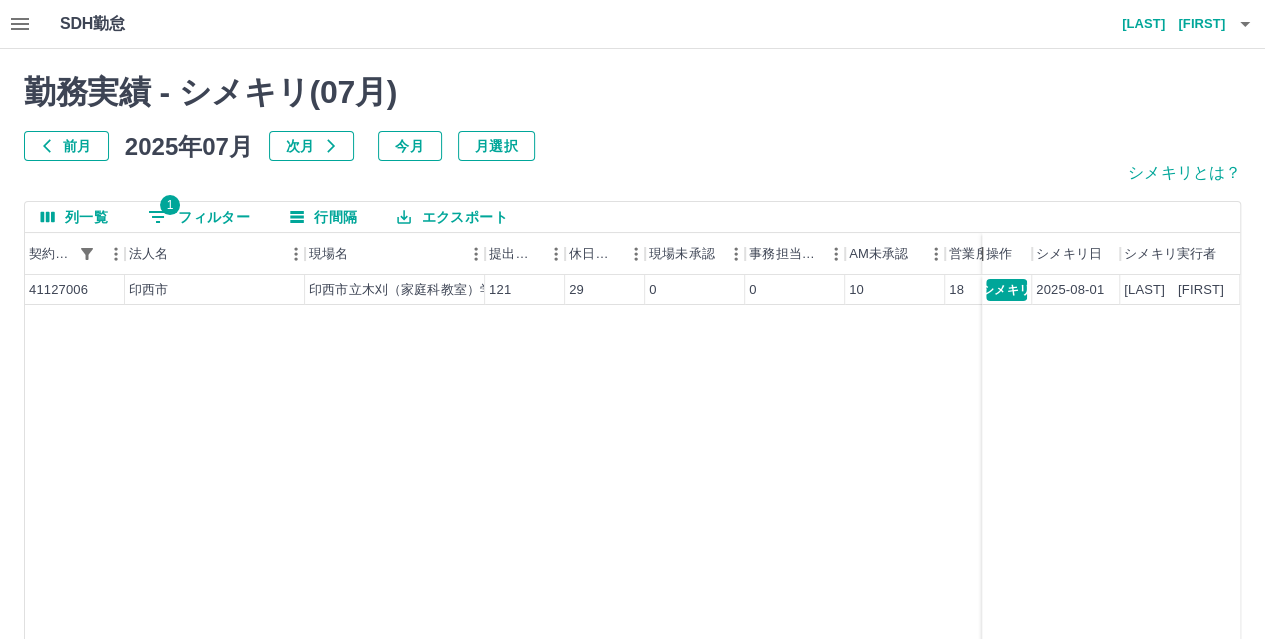 drag, startPoint x: 954, startPoint y: 258, endPoint x: 1197, endPoint y: 254, distance: 243.03291 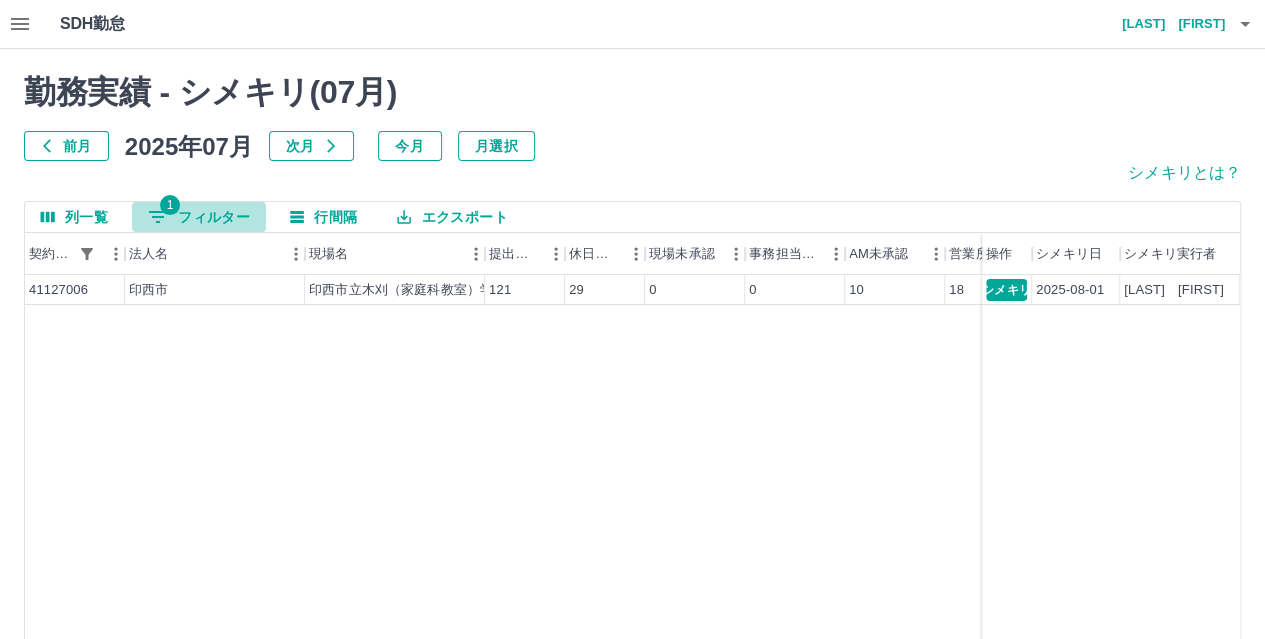click on "1" at bounding box center [170, 205] 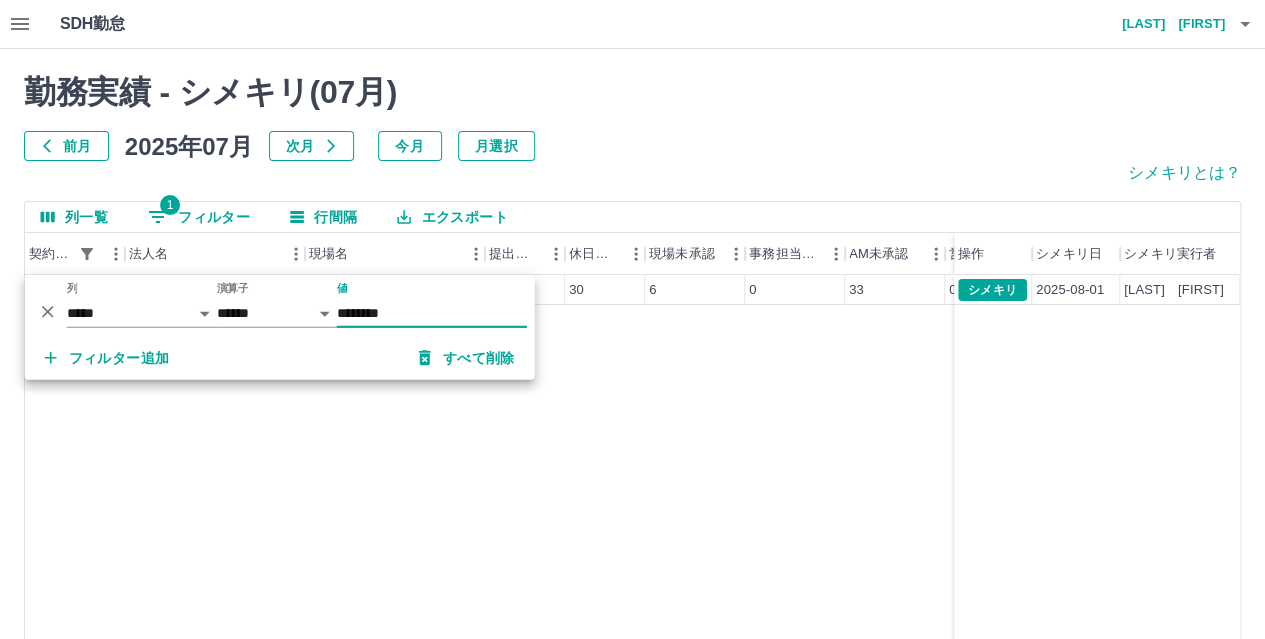 type on "********" 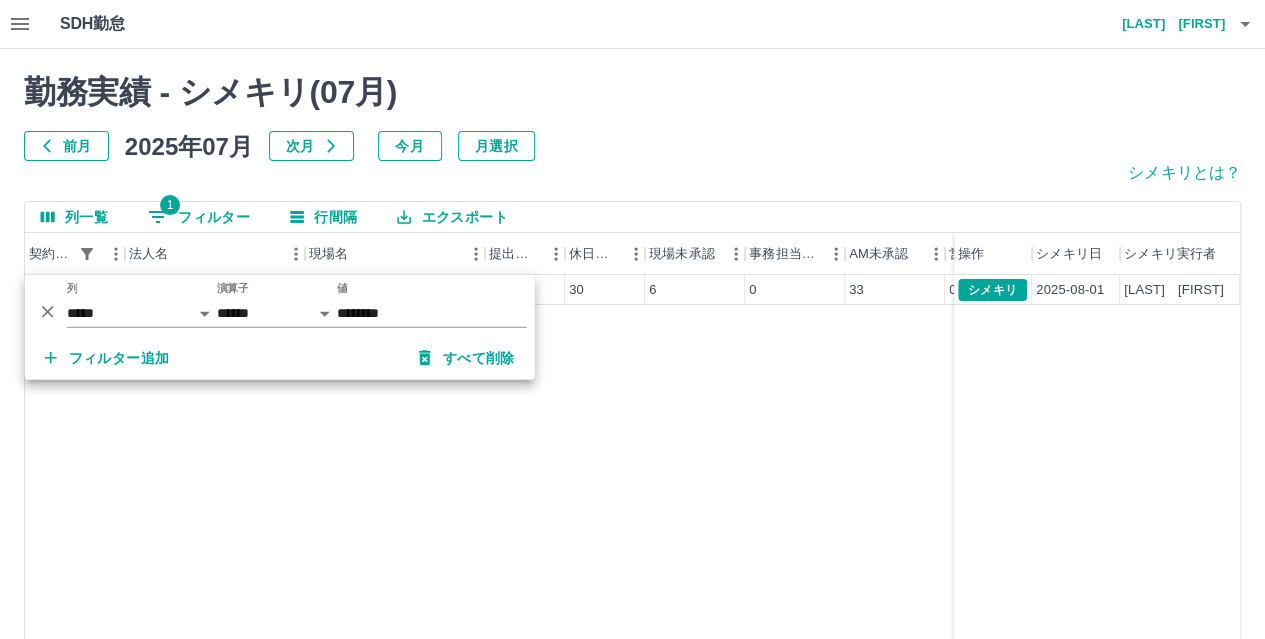 click on "[NUMBER] [CITY] [SCHOOL_NAME] [NUMBER] [NUMBER] [NUMBER] [NUMBER] [NUMBER] [NUMBER] [NUMBER] [DATE] [LAST]　[FIRST]" at bounding box center [738, 531] 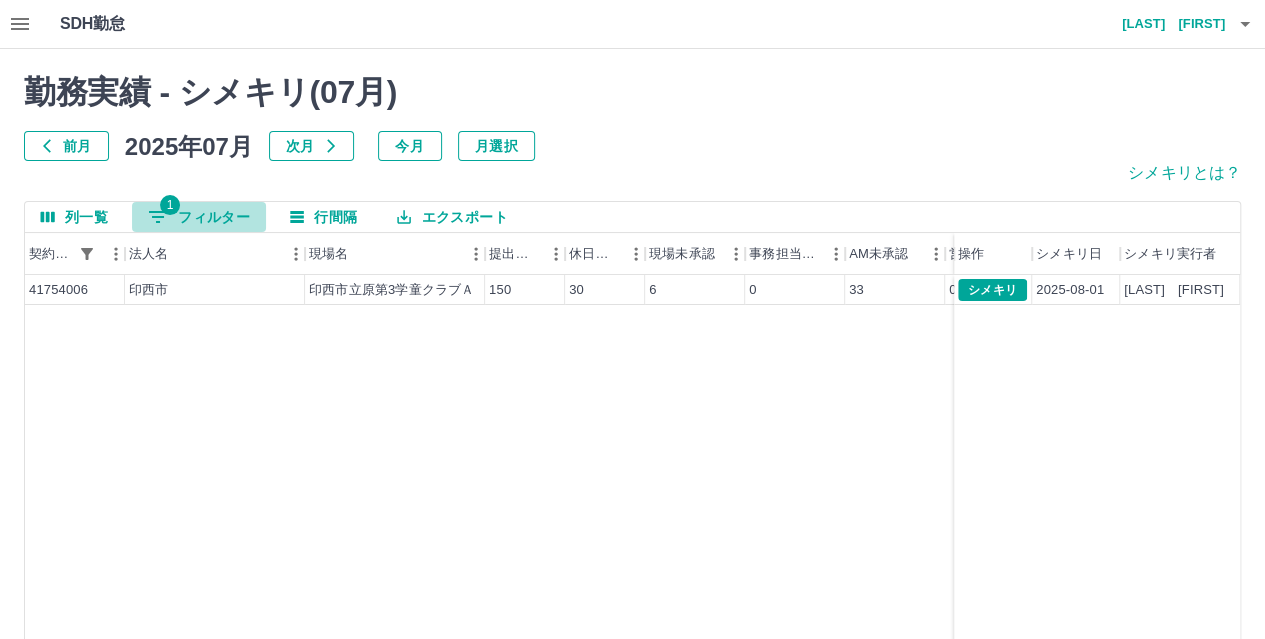 click 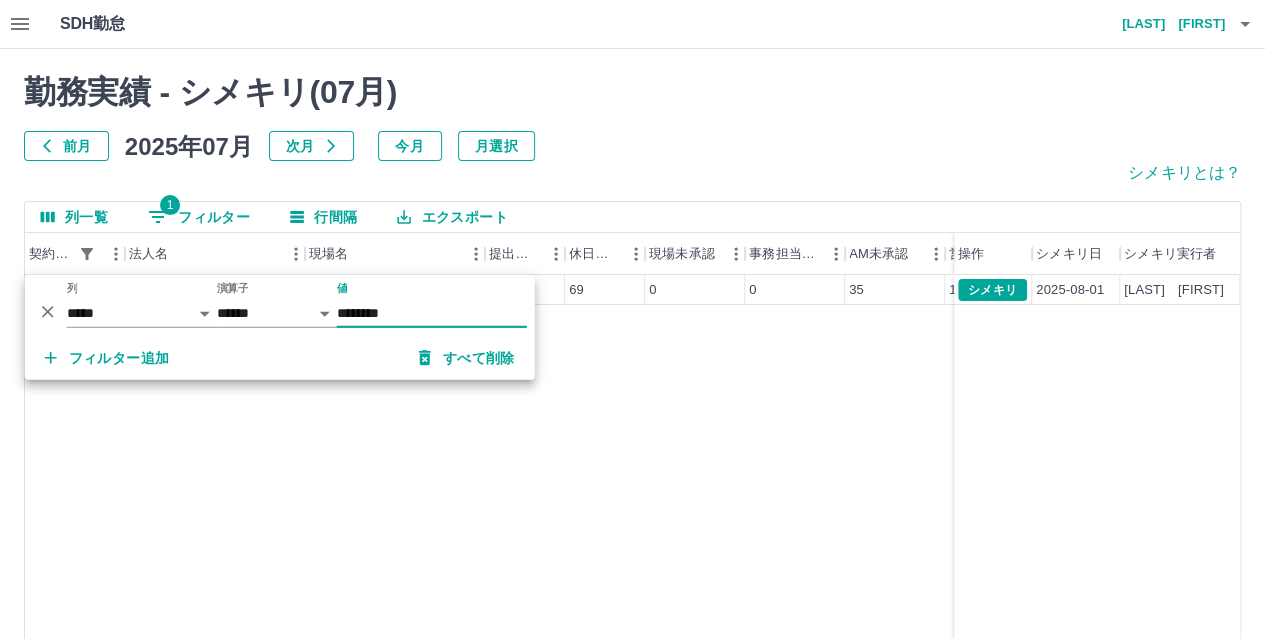 type on "********" 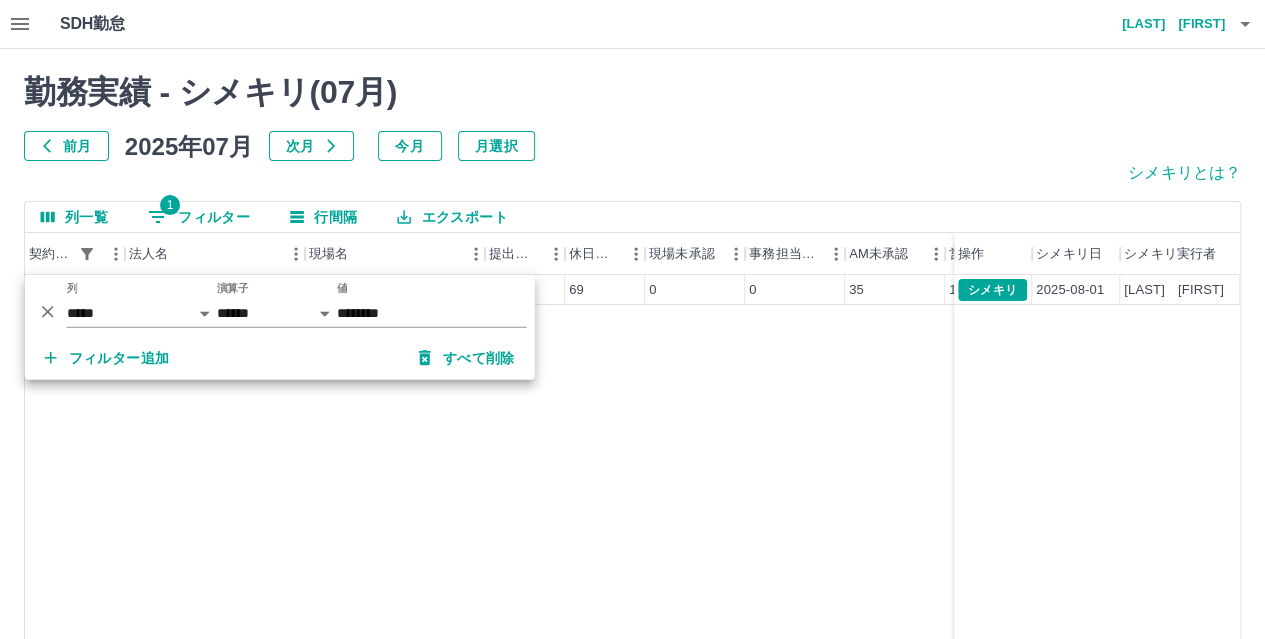 click on "[NUMBER] [CITY] [SCHOOL_NAME] [NUMBER] [NUMBER] [NUMBER] [NUMBER] [NUMBER] [NUMBER] [NUMBER] [DATE] [LAST]　[FIRST]" at bounding box center [738, 531] 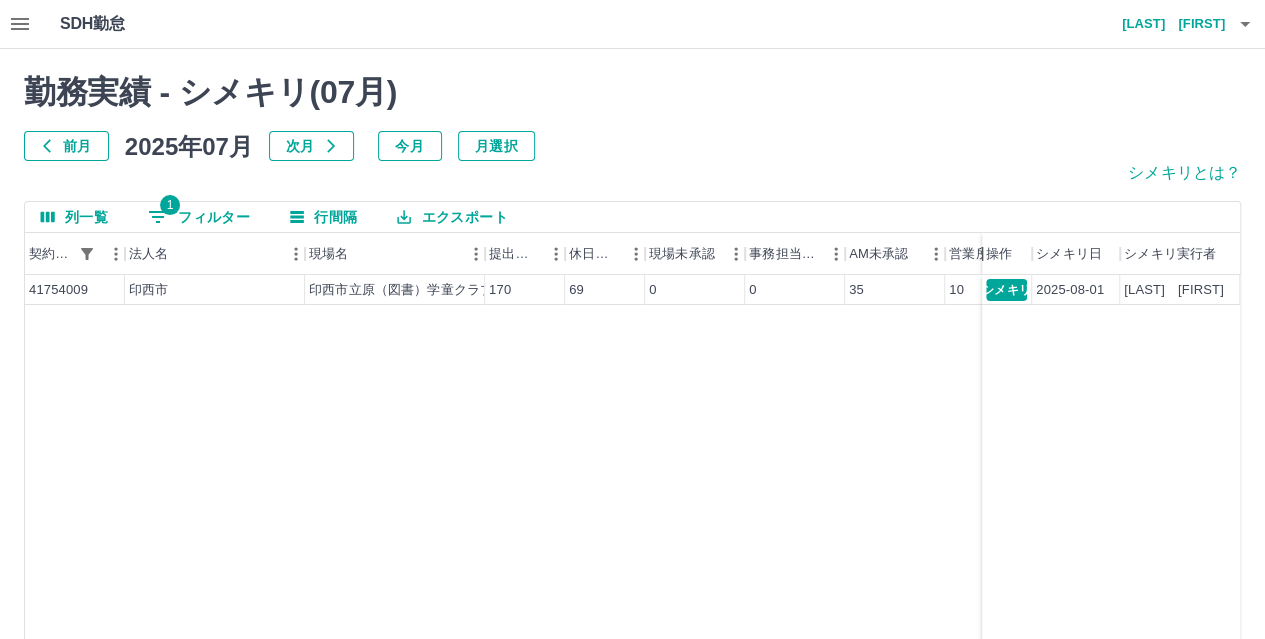 drag, startPoint x: 960, startPoint y: 236, endPoint x: 1042, endPoint y: 242, distance: 82.219215 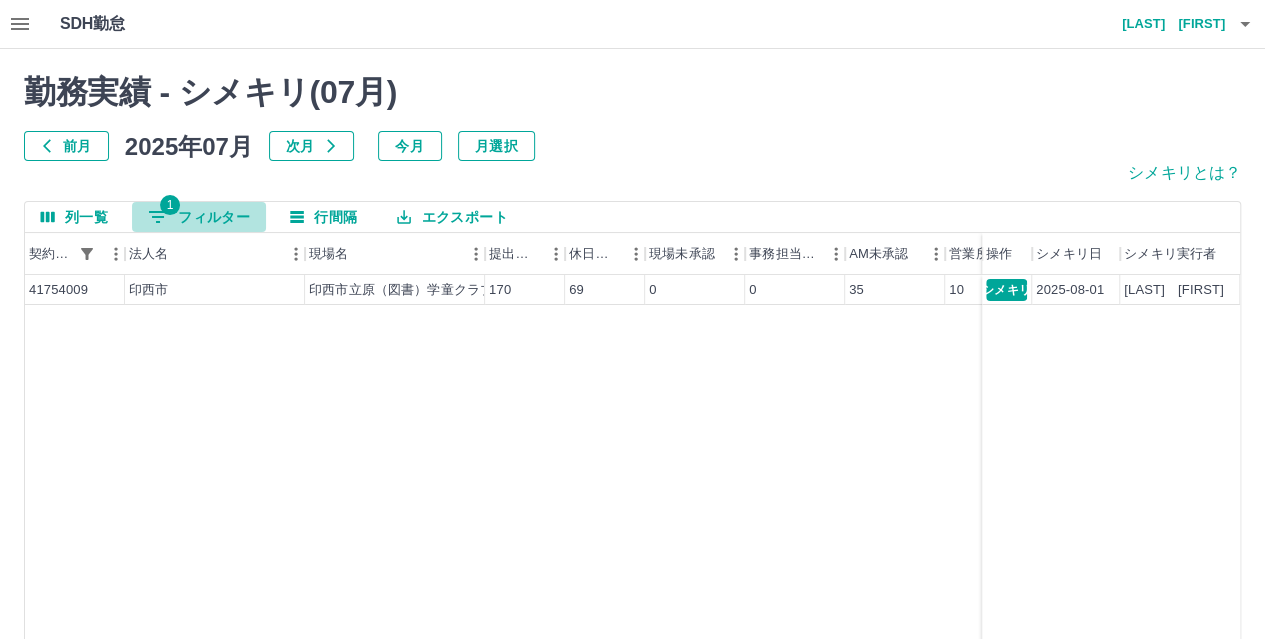 click on "1 フィルター" at bounding box center [199, 217] 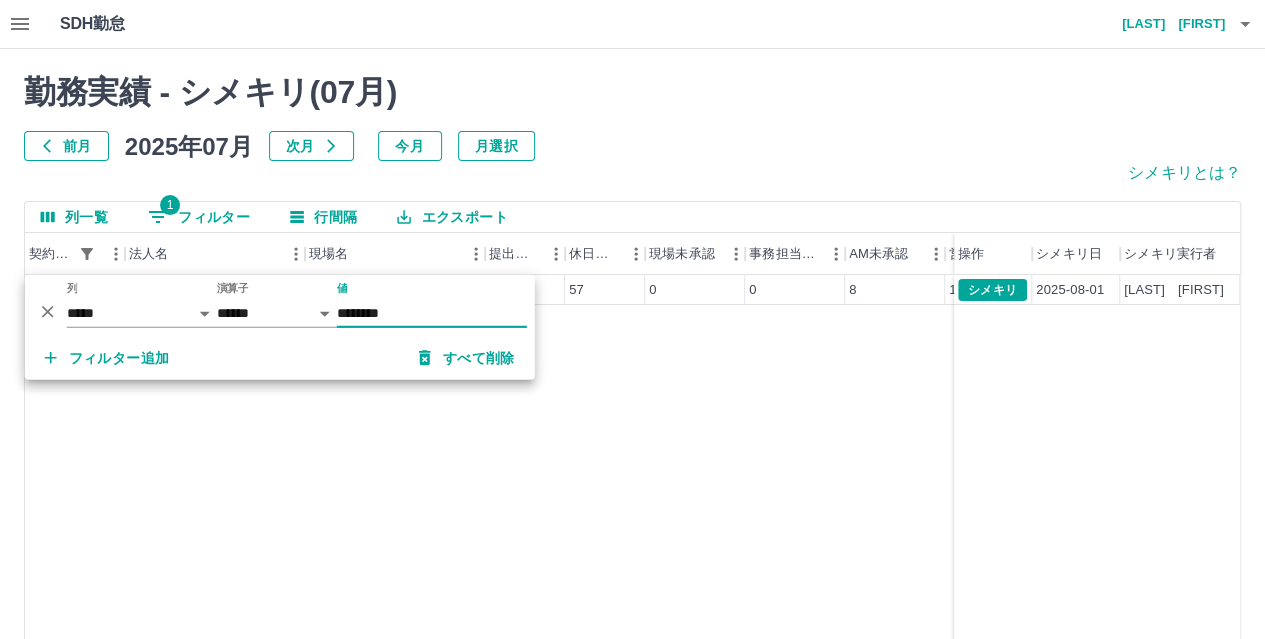 type on "********" 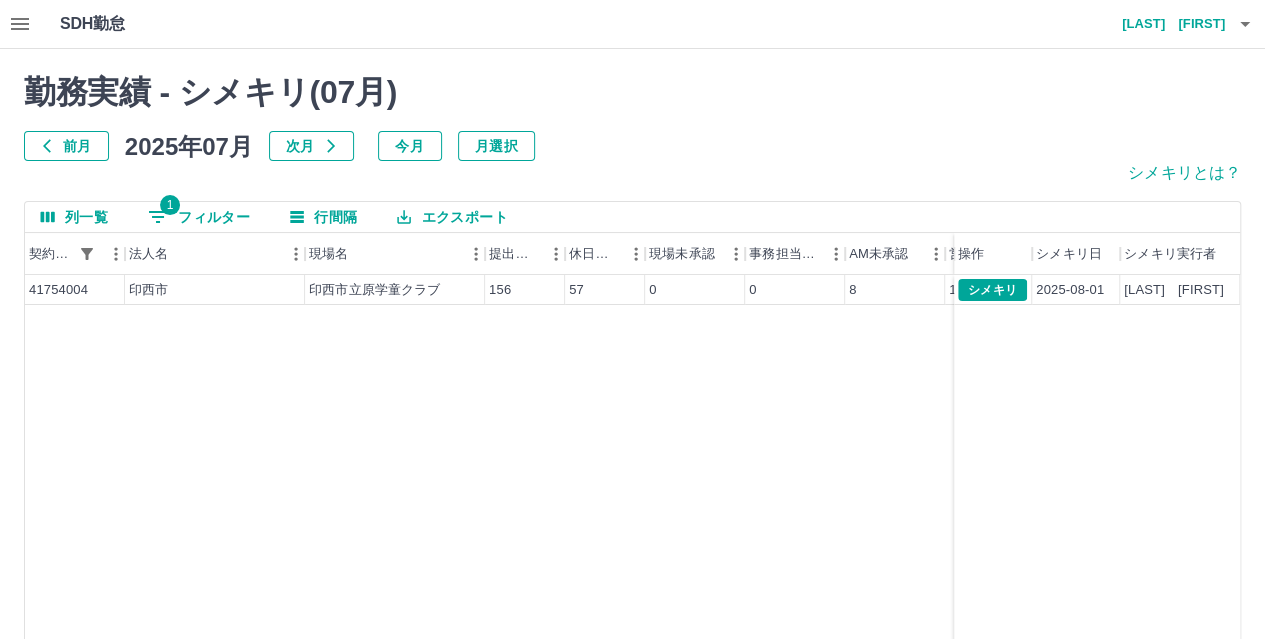 click on "[NUMBER] [CITY] [SCHOOL_NAME] [NUMBER] [NUMBER] [NUMBER] [NUMBER] [NUMBER] [NUMBER] [NUMBER] [DATE] [LAST]　[FIRST]" at bounding box center [738, 531] 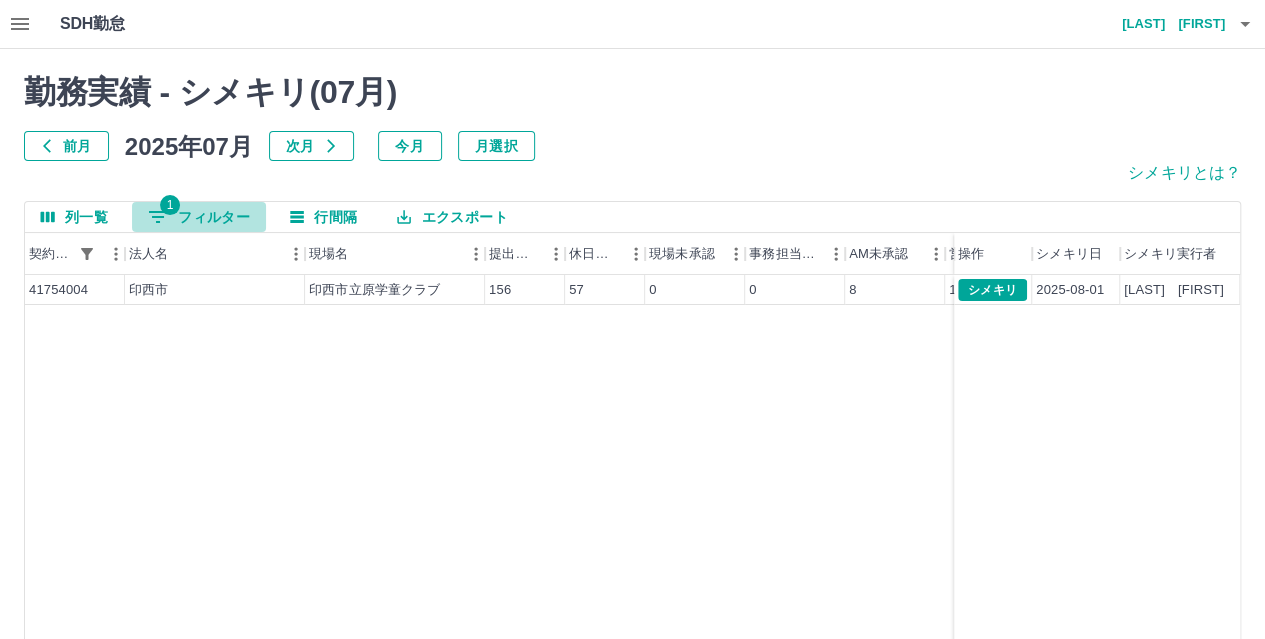 click on "1 フィルター" at bounding box center (199, 217) 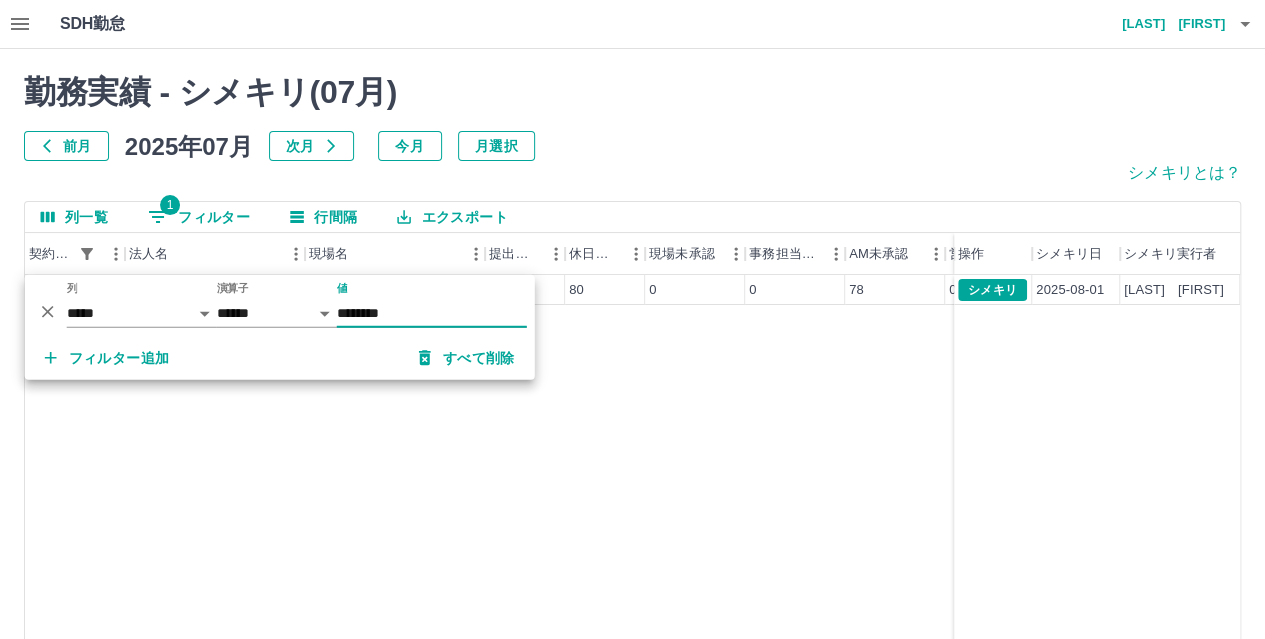 type on "********" 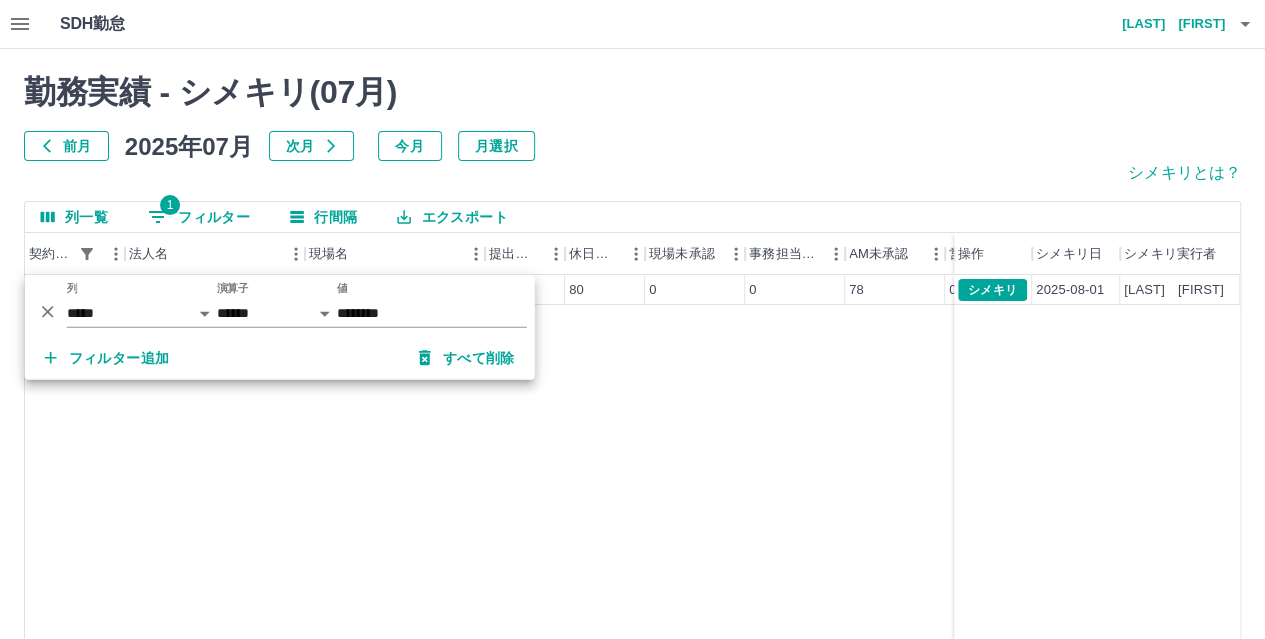 click on "[NUMBER] [CITY] [SCHOOL_NAME] [NUMBER] [NUMBER] [NUMBER] [NUMBER] [NUMBER] [NUMBER] [NUMBER] [DATE] [LAST]　[FIRST]" at bounding box center [738, 531] 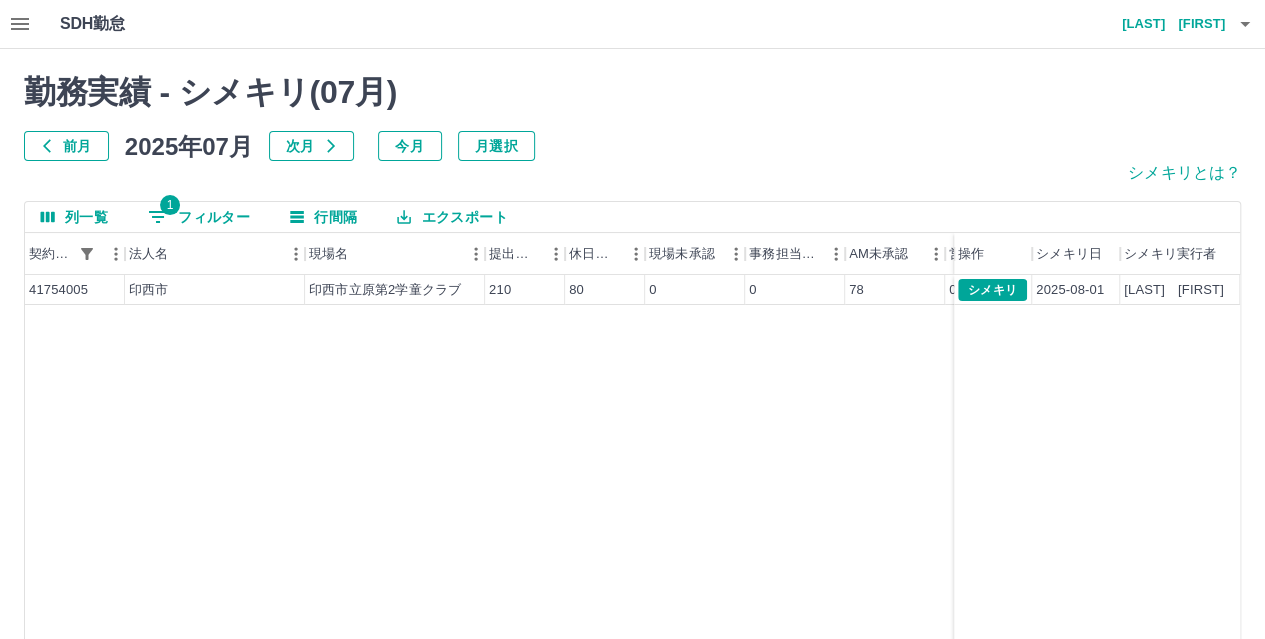 click on "1 フィルター" at bounding box center (199, 217) 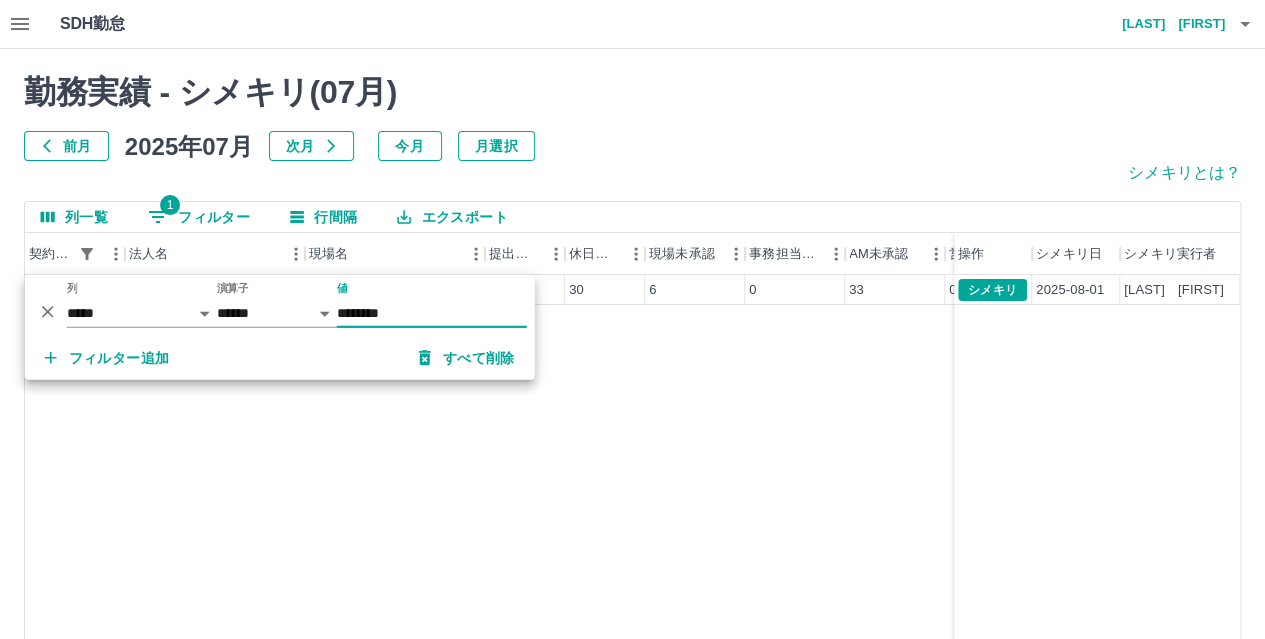 type on "********" 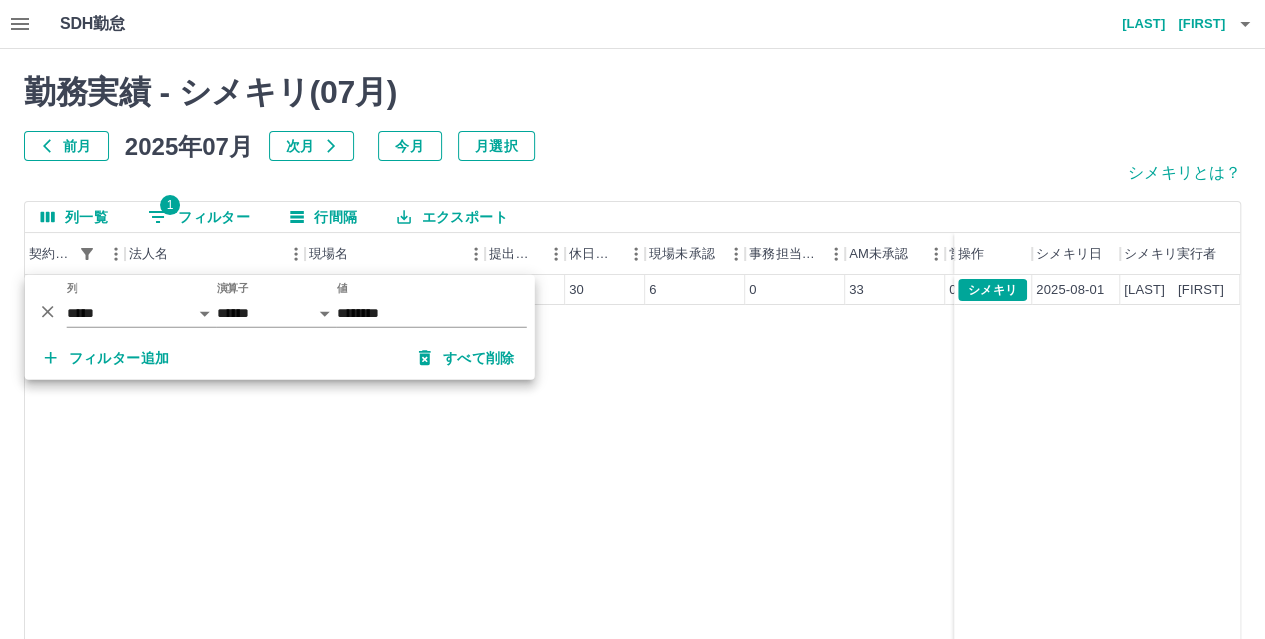click on "[NUMBER] [CITY] [SCHOOL_NAME] [NUMBER] [NUMBER] [NUMBER] [NUMBER] [NUMBER] [NUMBER] [NUMBER] [DATE] [LAST]　[FIRST]" at bounding box center (738, 531) 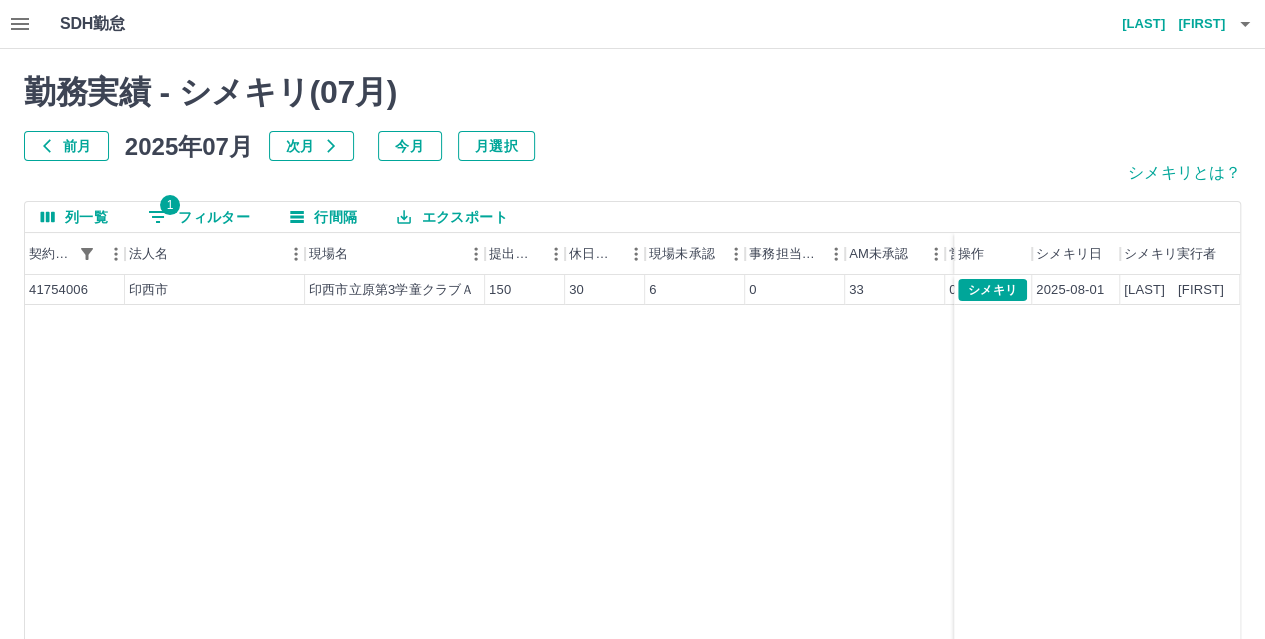 click on "1" at bounding box center [170, 205] 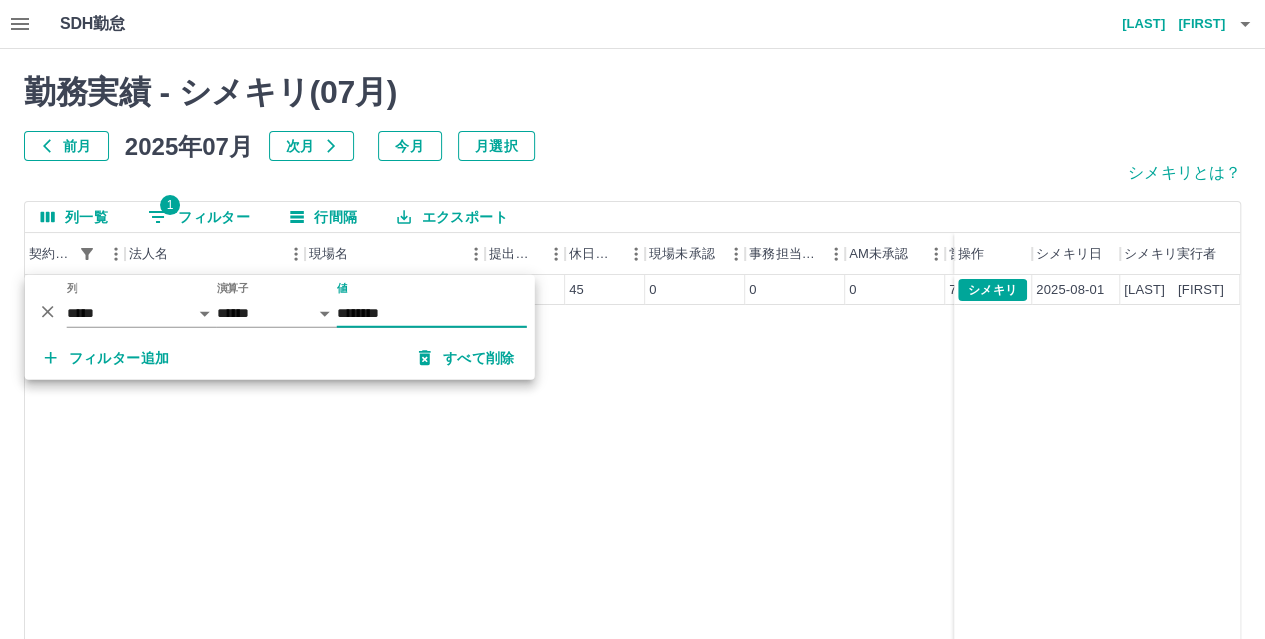 type on "********" 